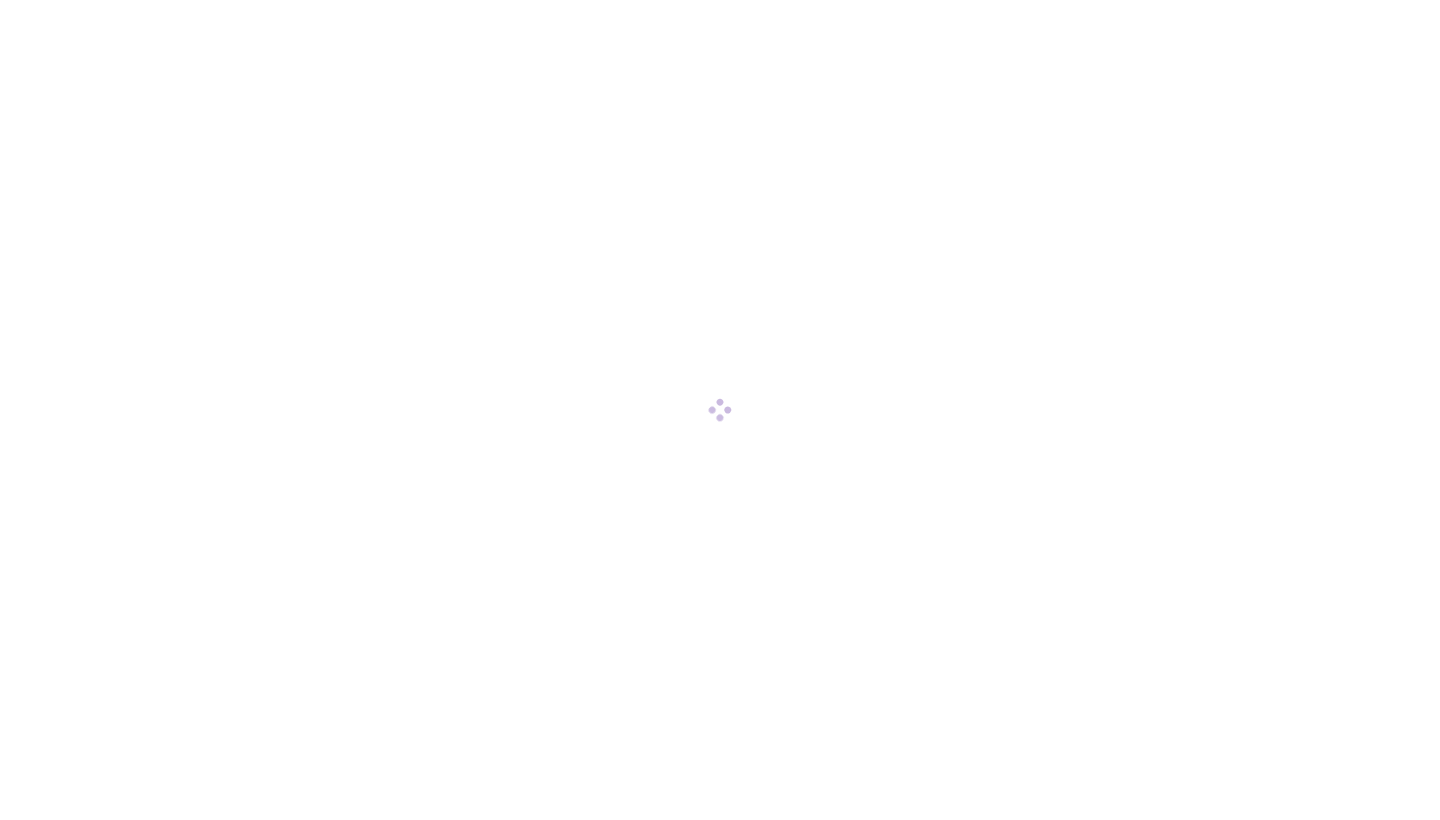 scroll, scrollTop: 0, scrollLeft: 0, axis: both 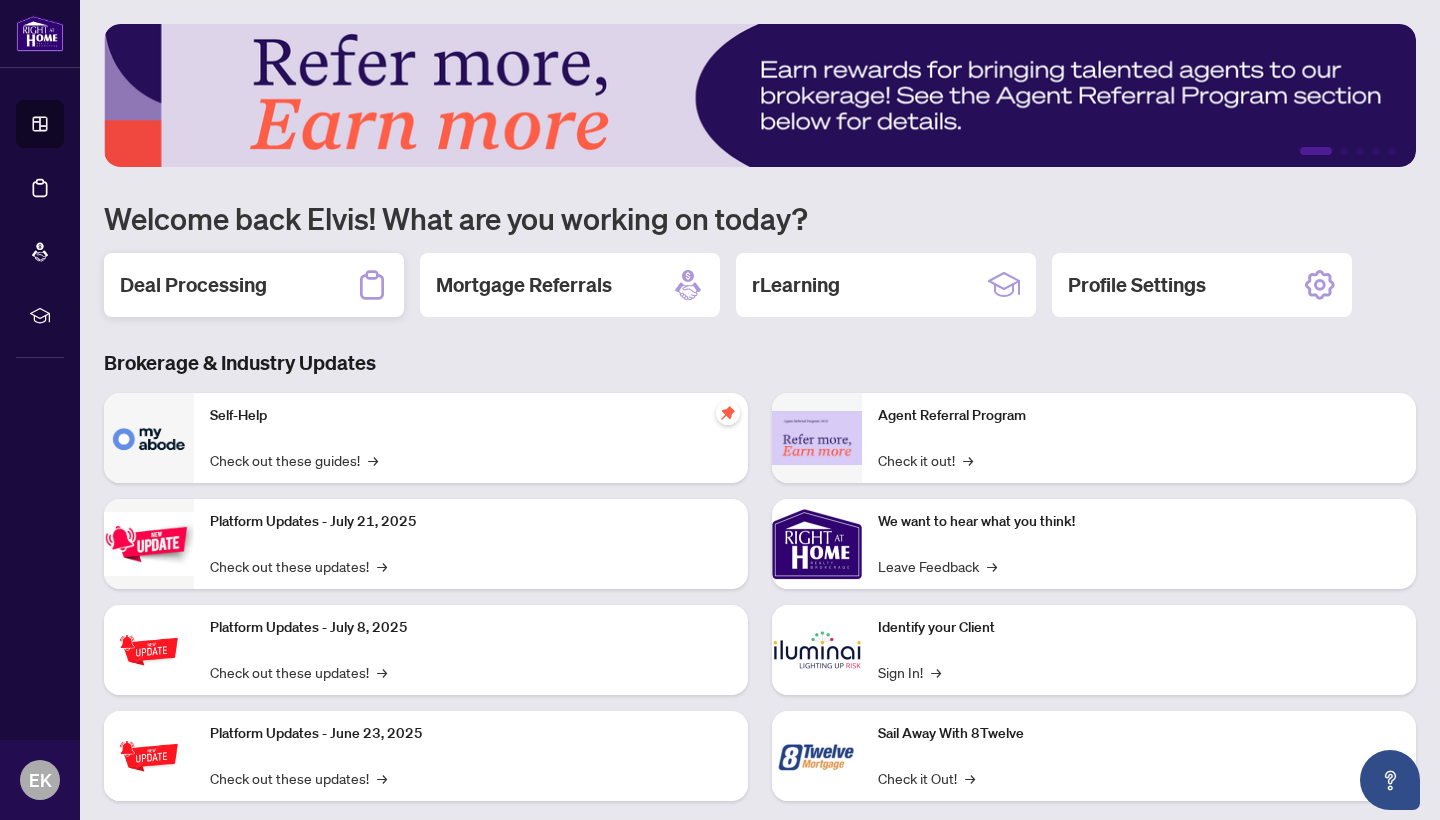 click on "Deal Processing" at bounding box center (193, 285) 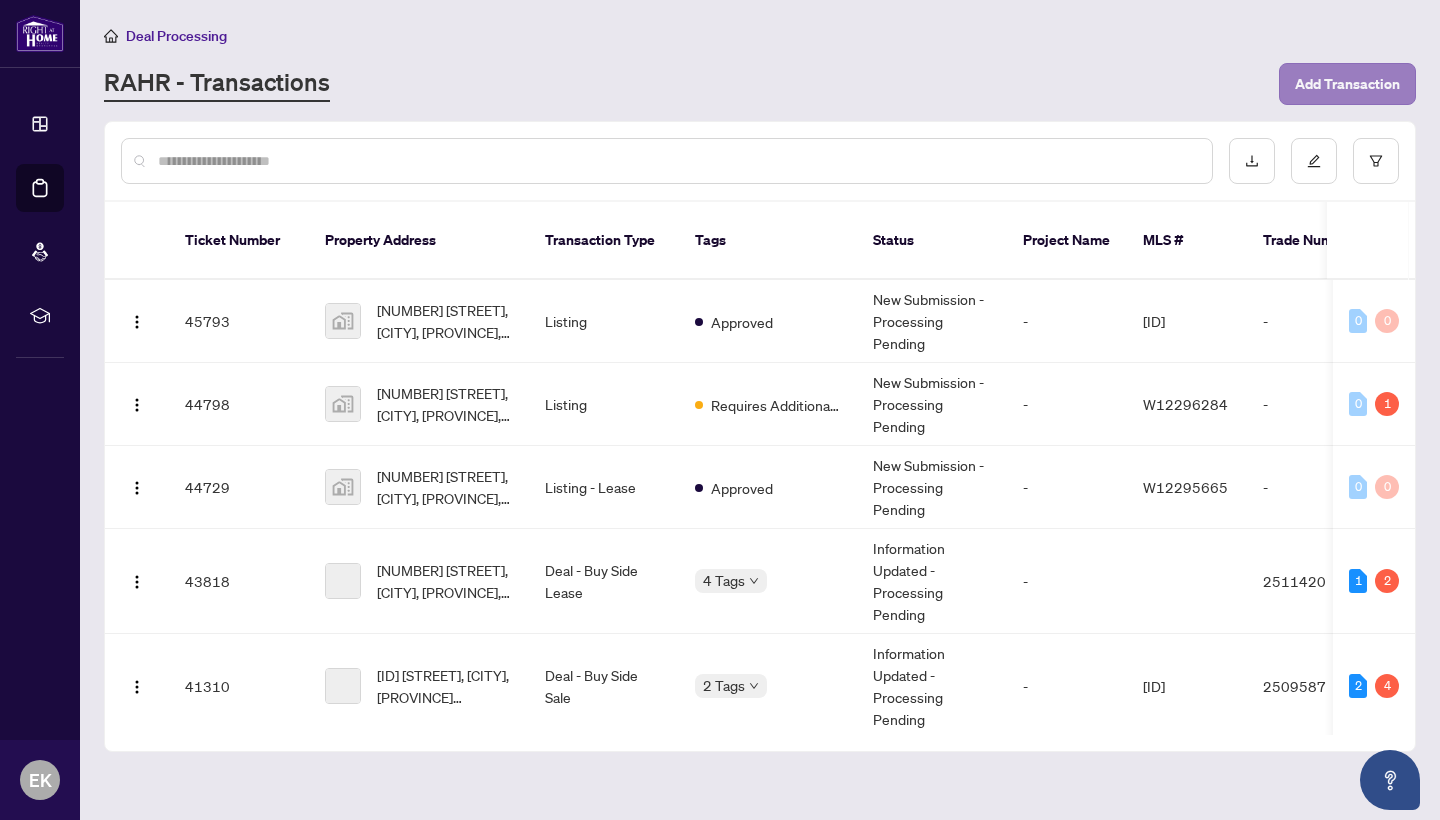 click on "Add Transaction" at bounding box center (1347, 84) 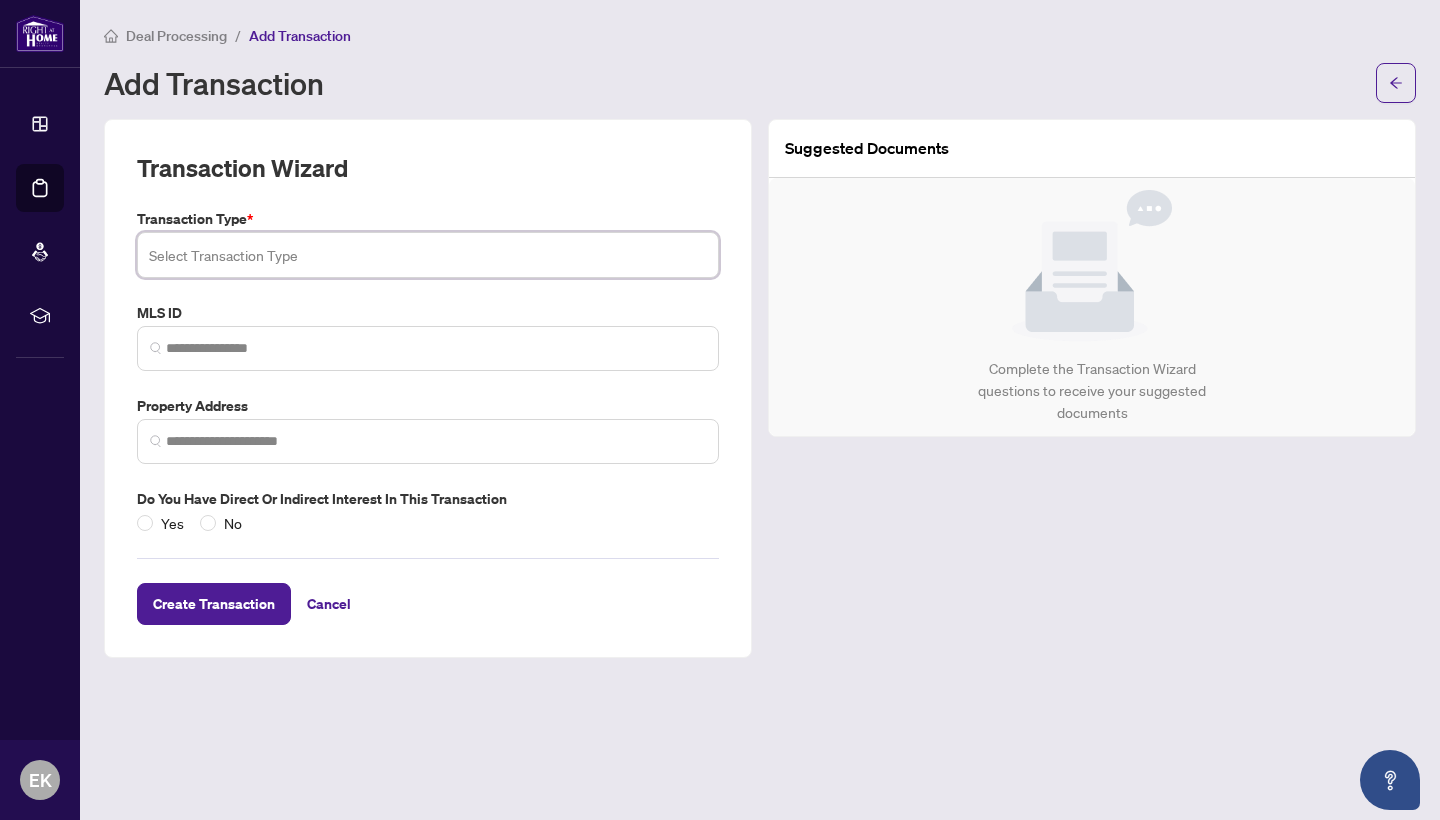 click at bounding box center (428, 255) 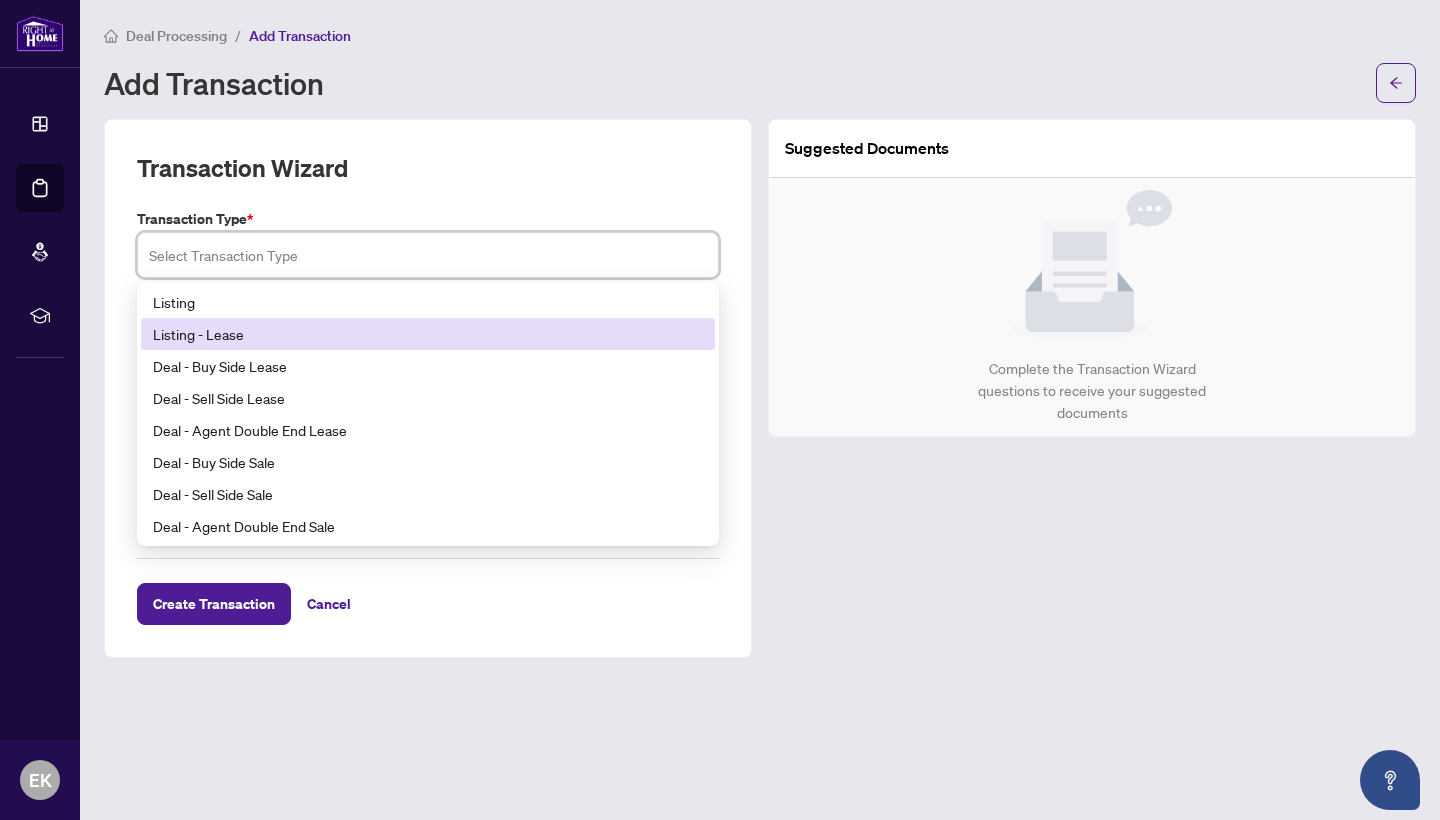 click on "Listing - Lease" at bounding box center (428, 334) 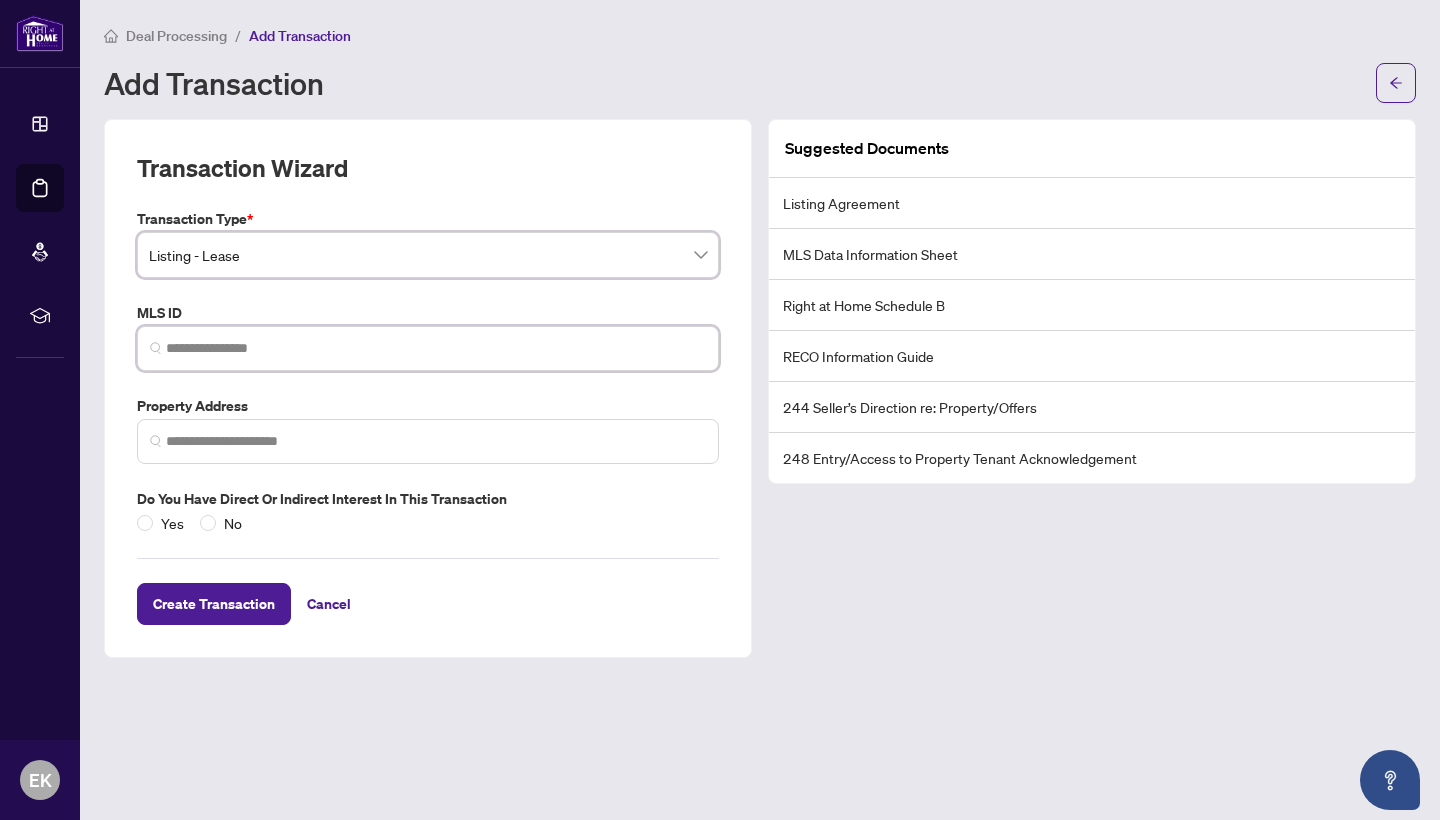 click at bounding box center (436, 348) 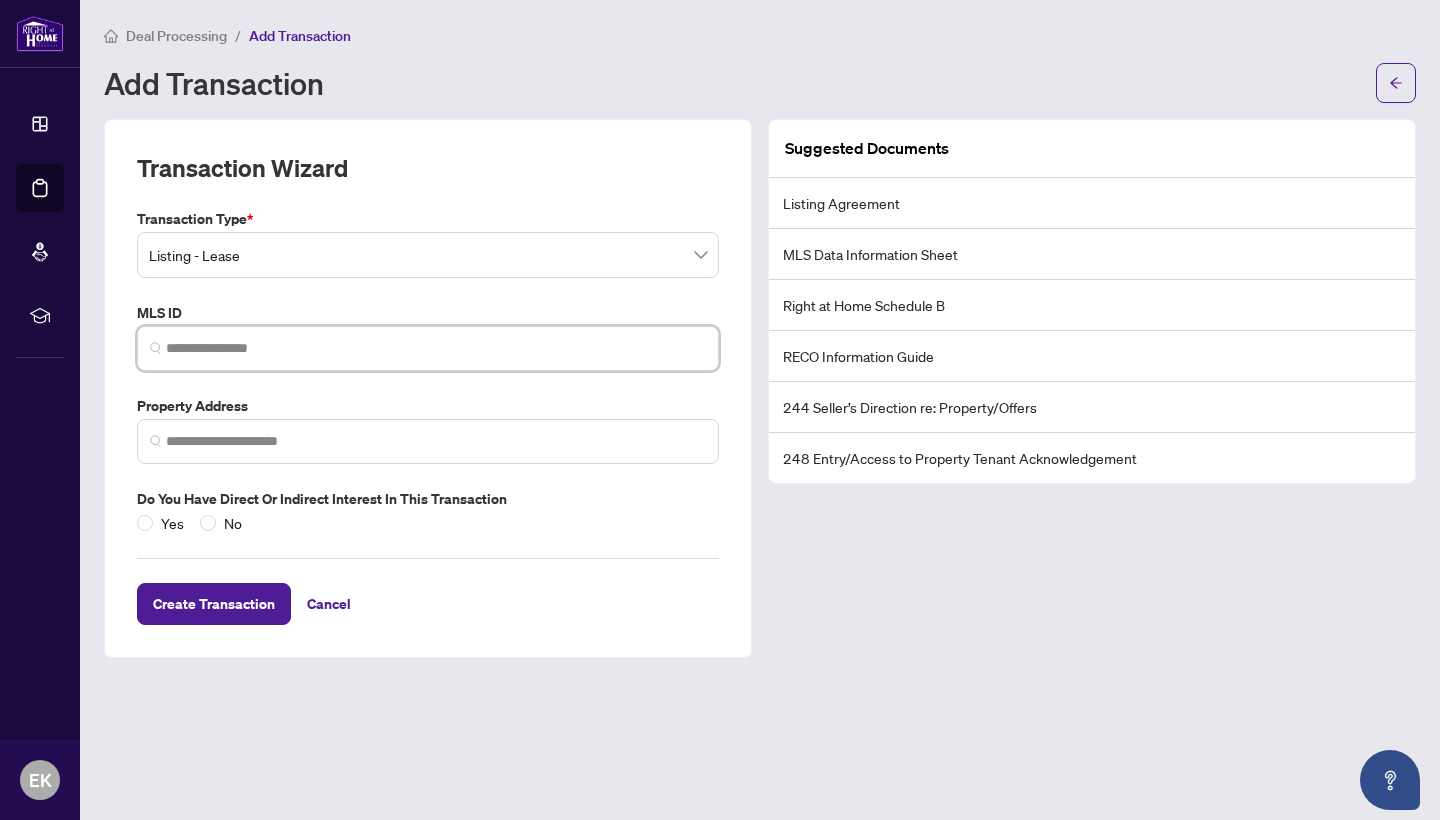 click at bounding box center [436, 348] 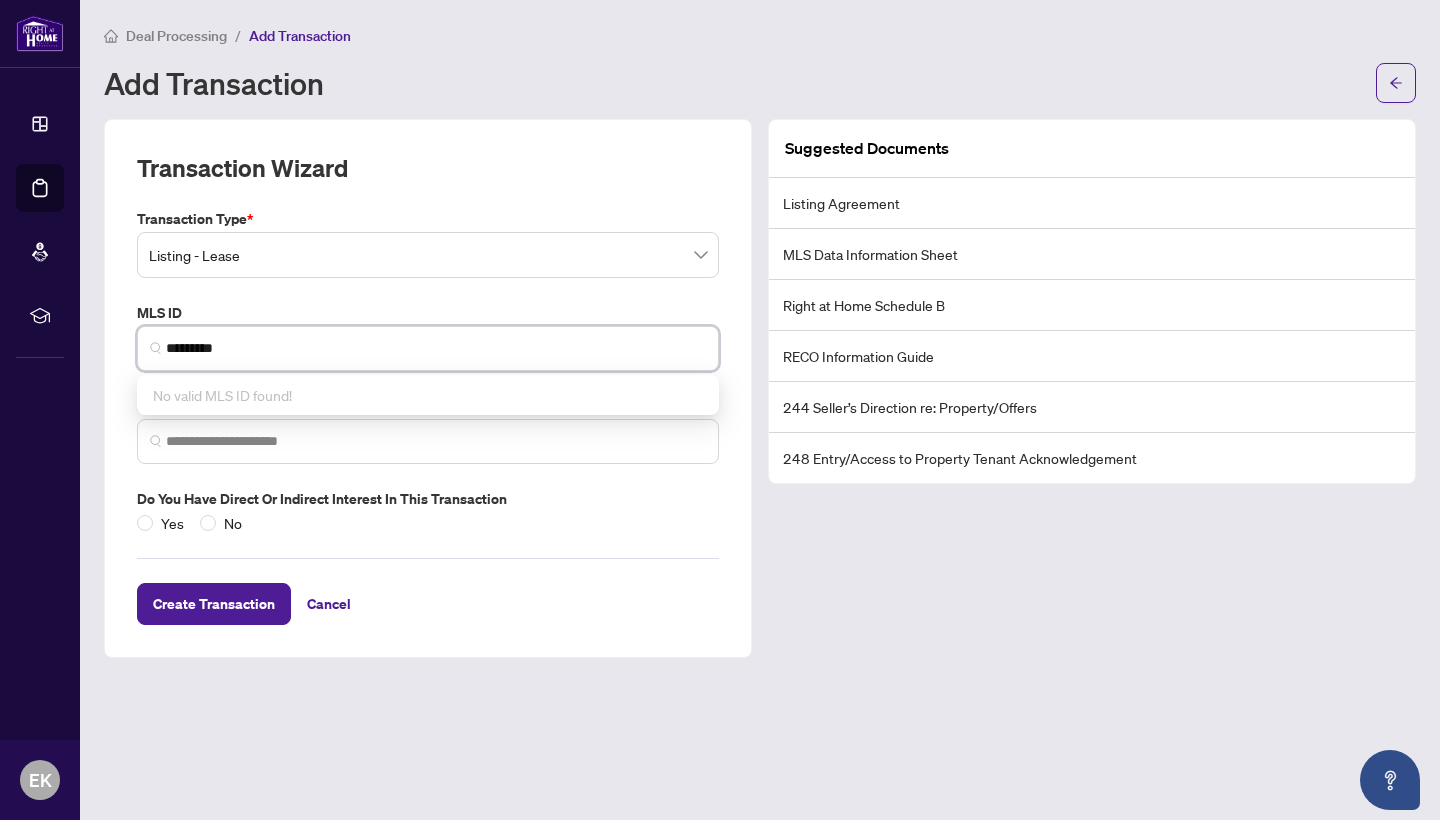 type on "*********" 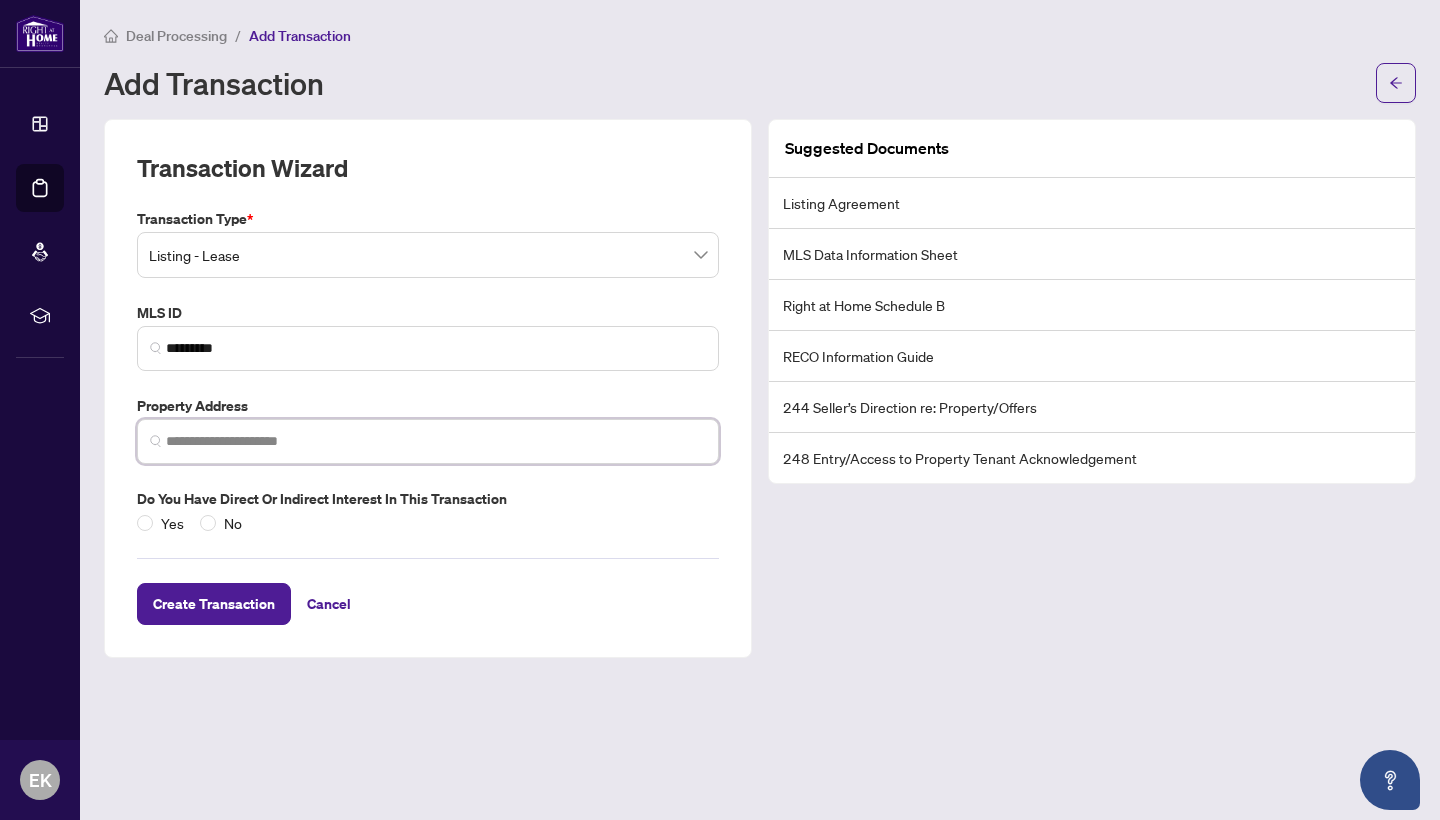 click at bounding box center [436, 441] 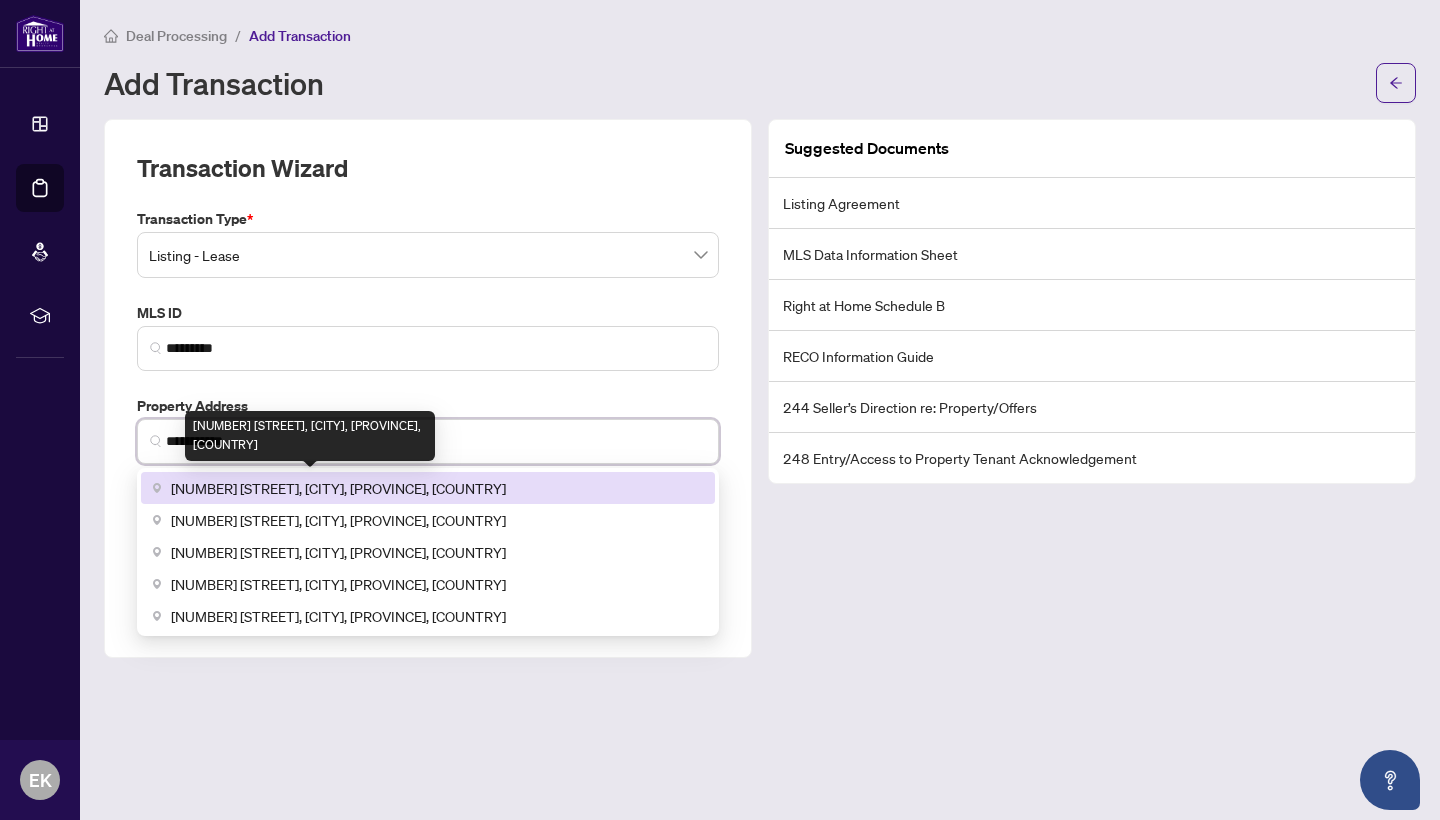 click on "[NUMBER] [STREET], [CITY], [PROVINCE], [COUNTRY]" at bounding box center [338, 488] 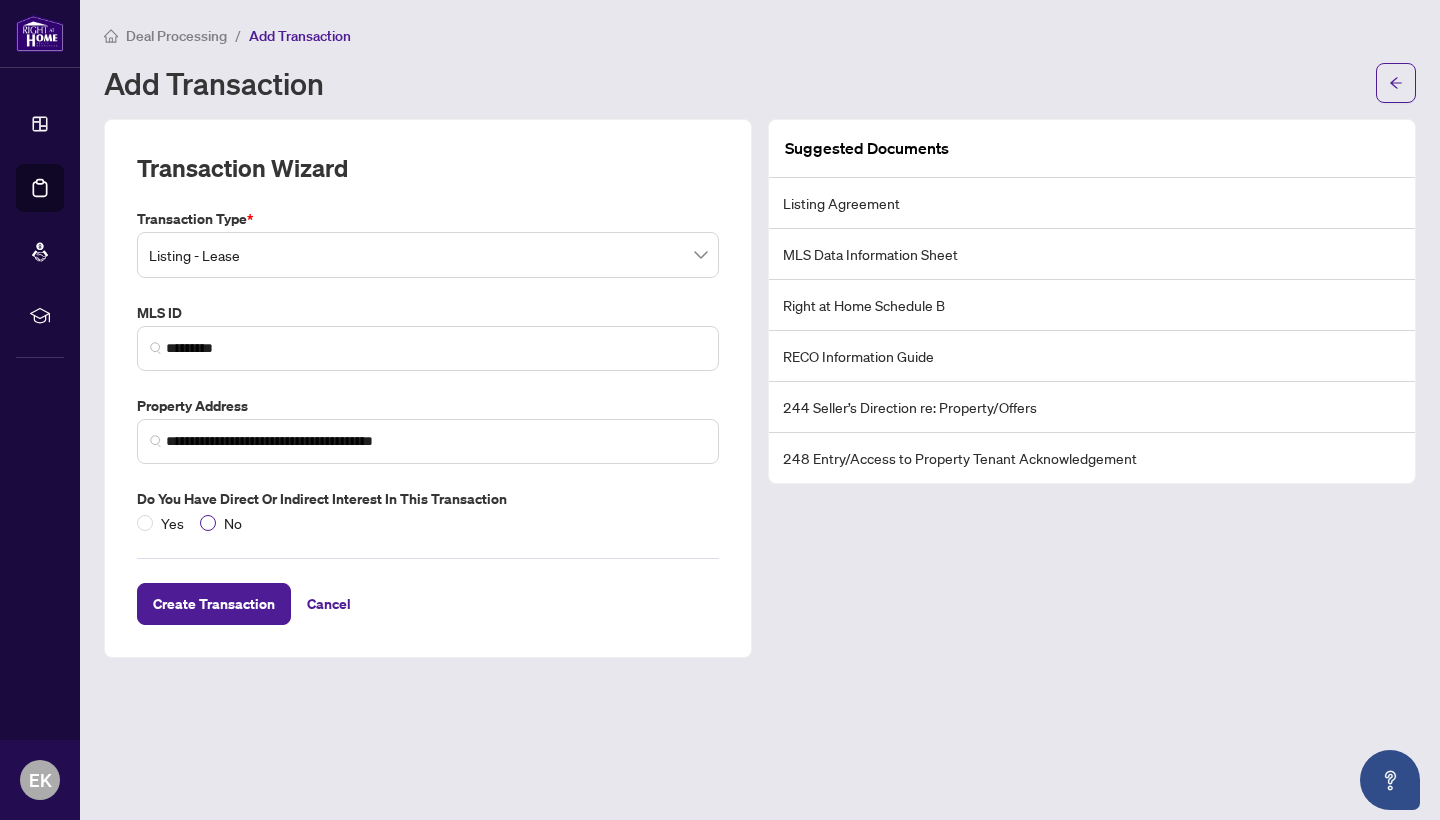 click at bounding box center [208, 523] 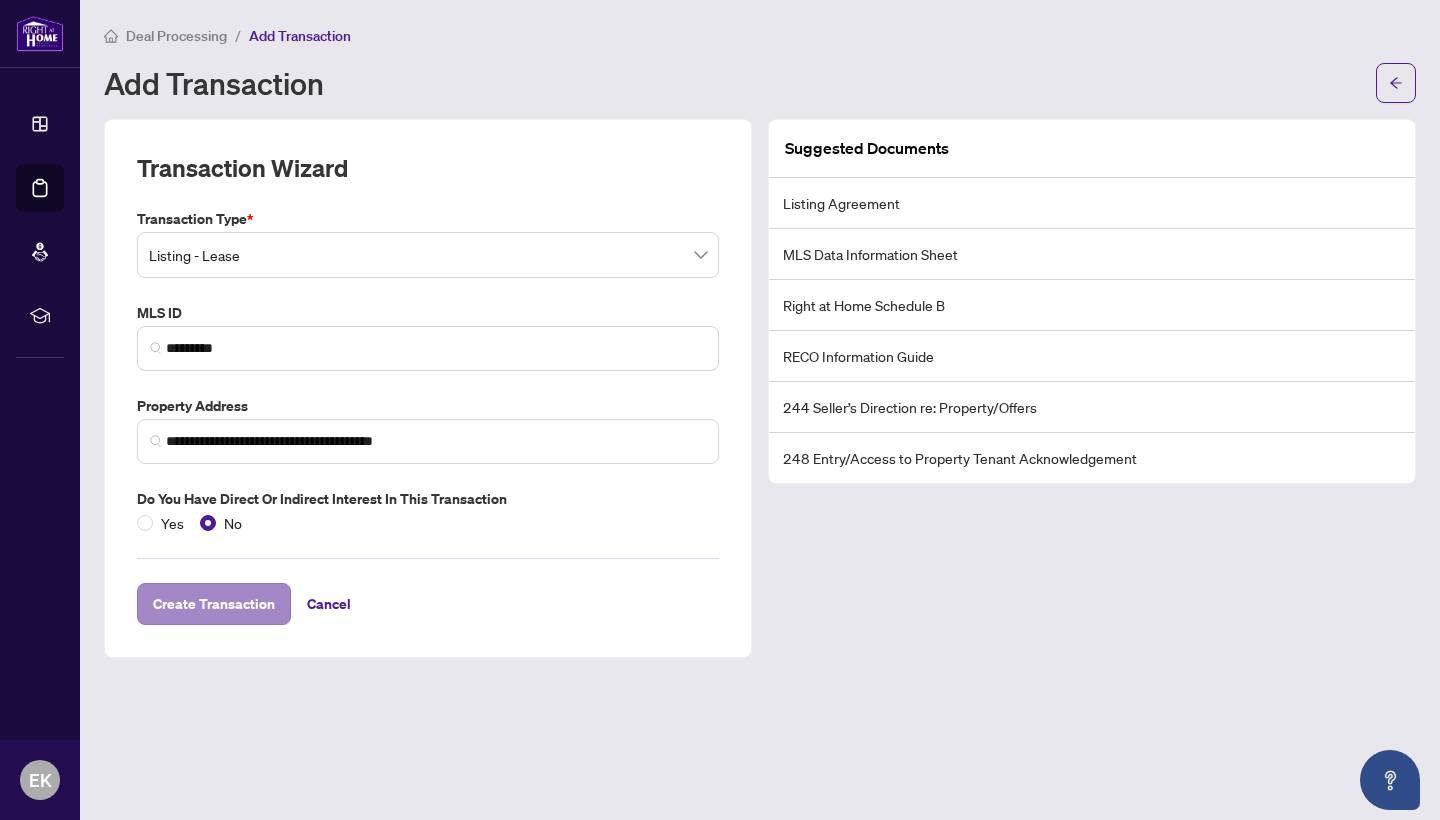 click on "Create Transaction" at bounding box center [214, 604] 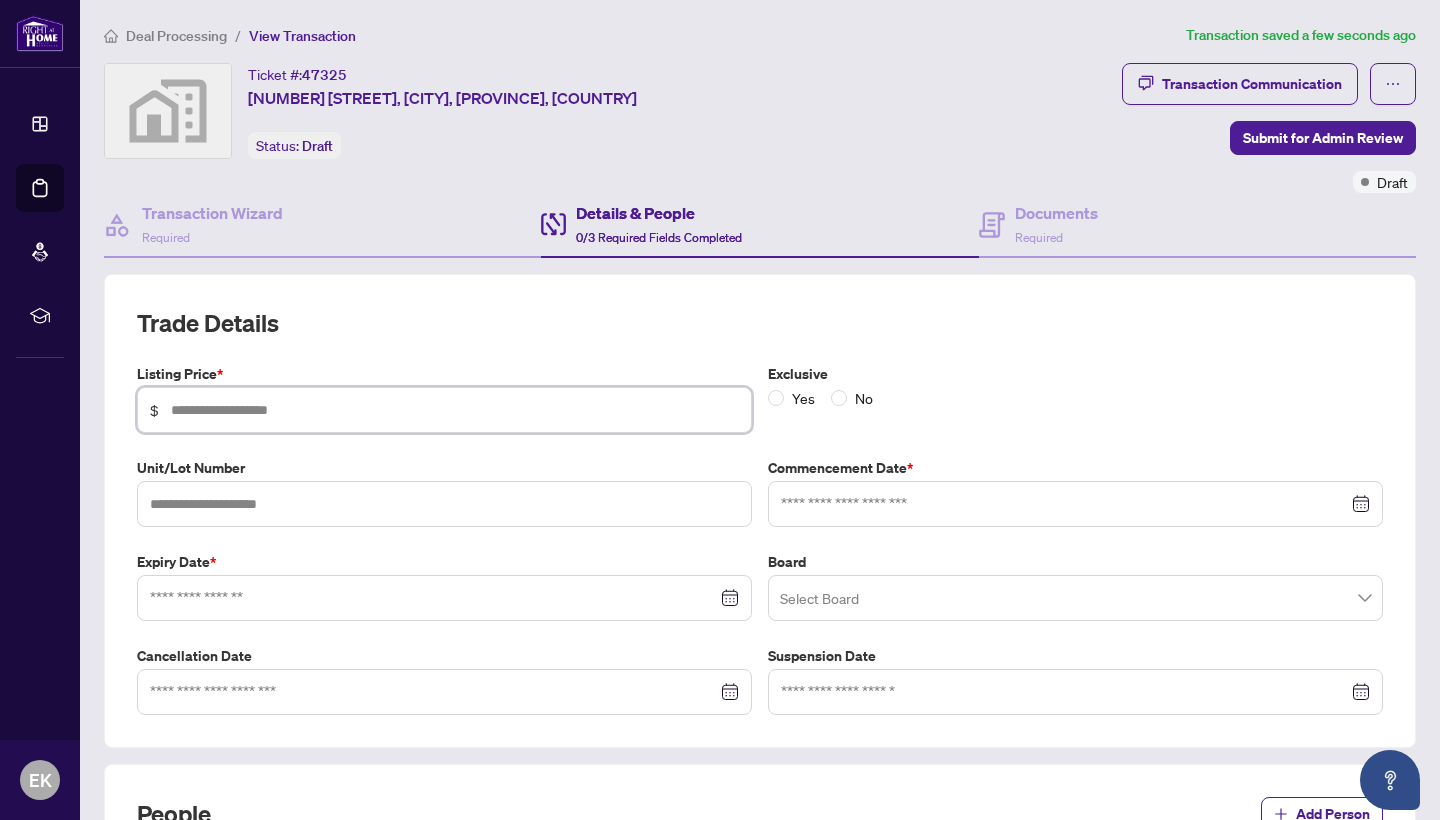 click at bounding box center [455, 410] 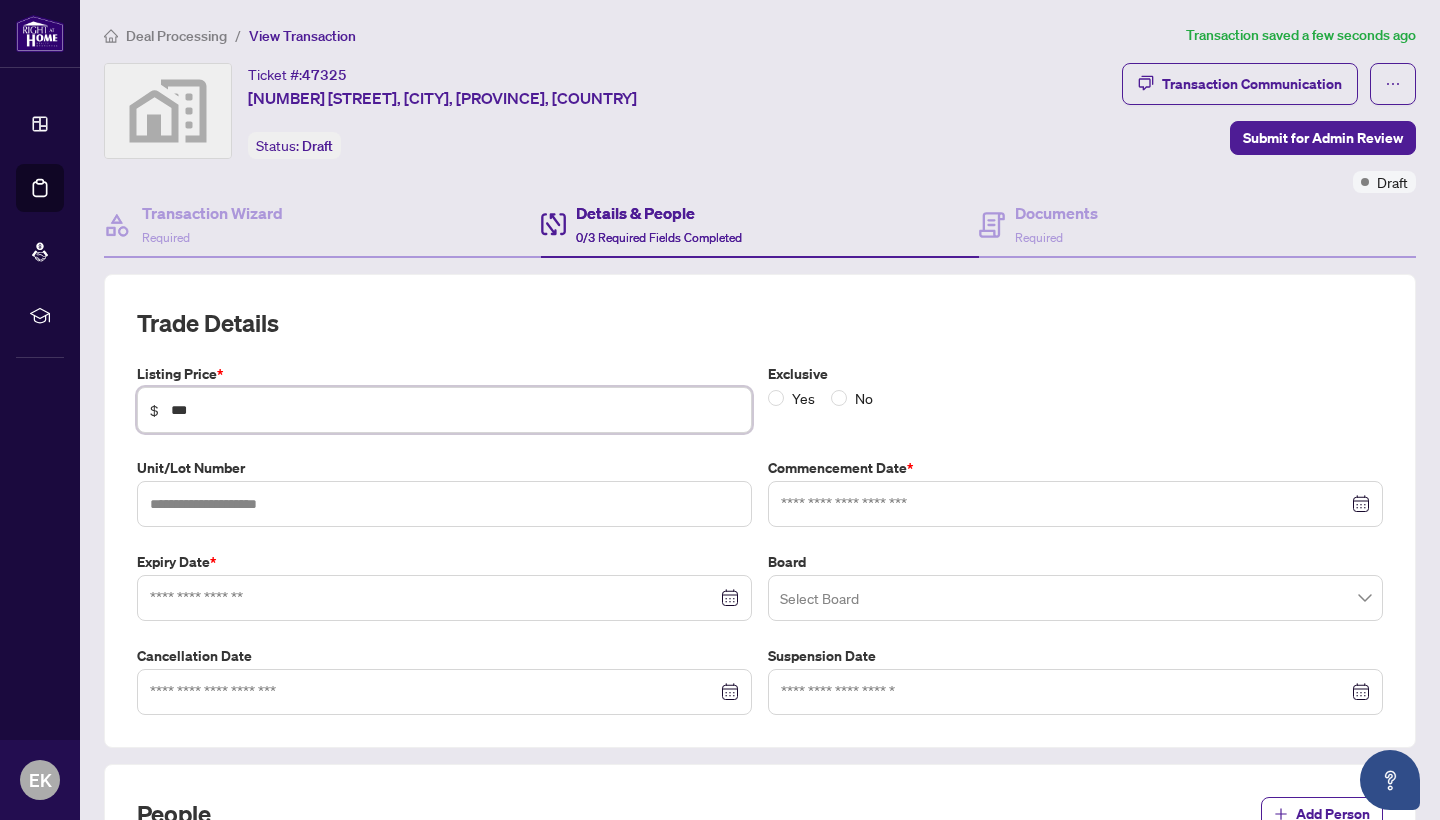 type on "*****" 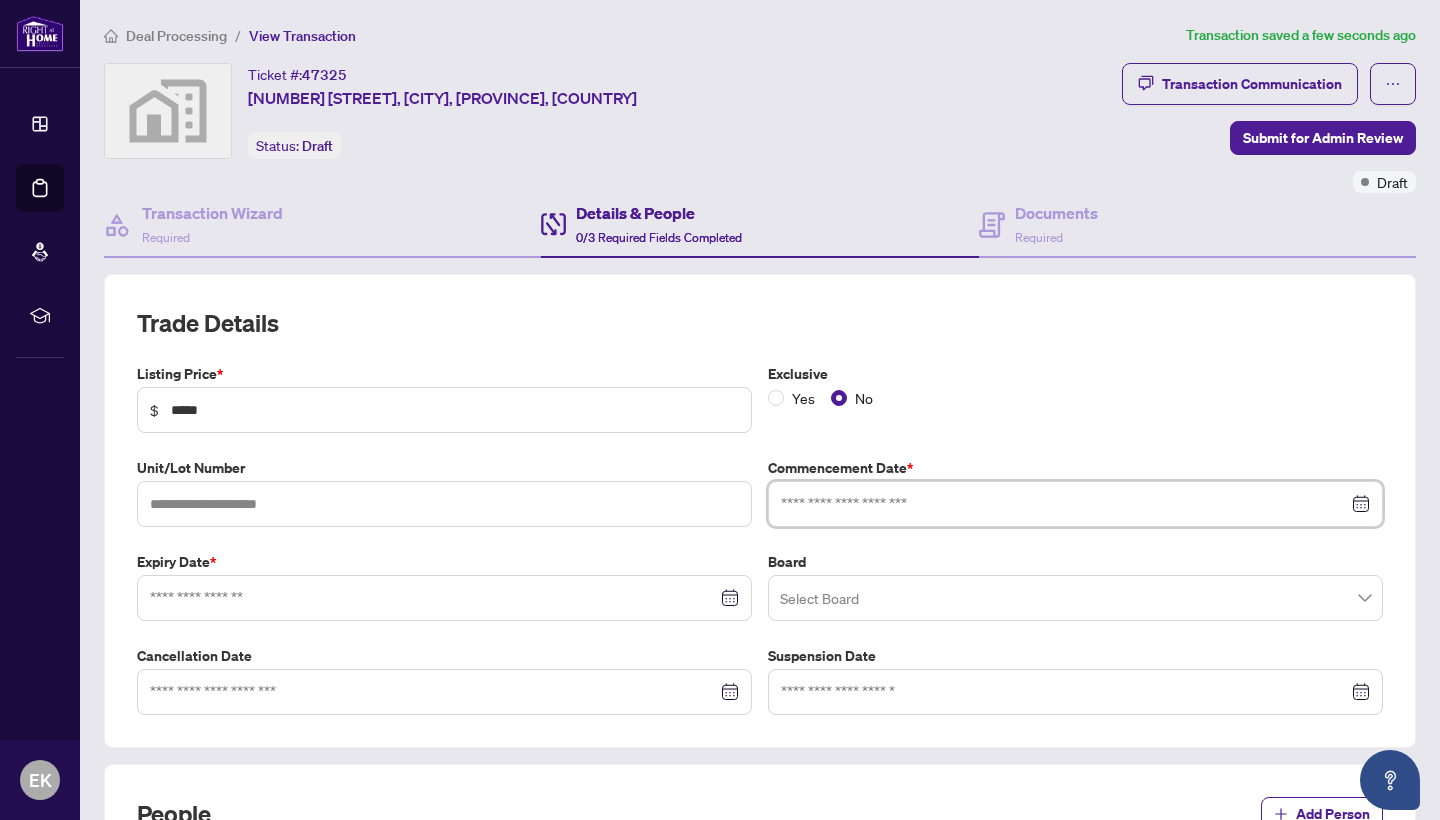 click at bounding box center [1064, 504] 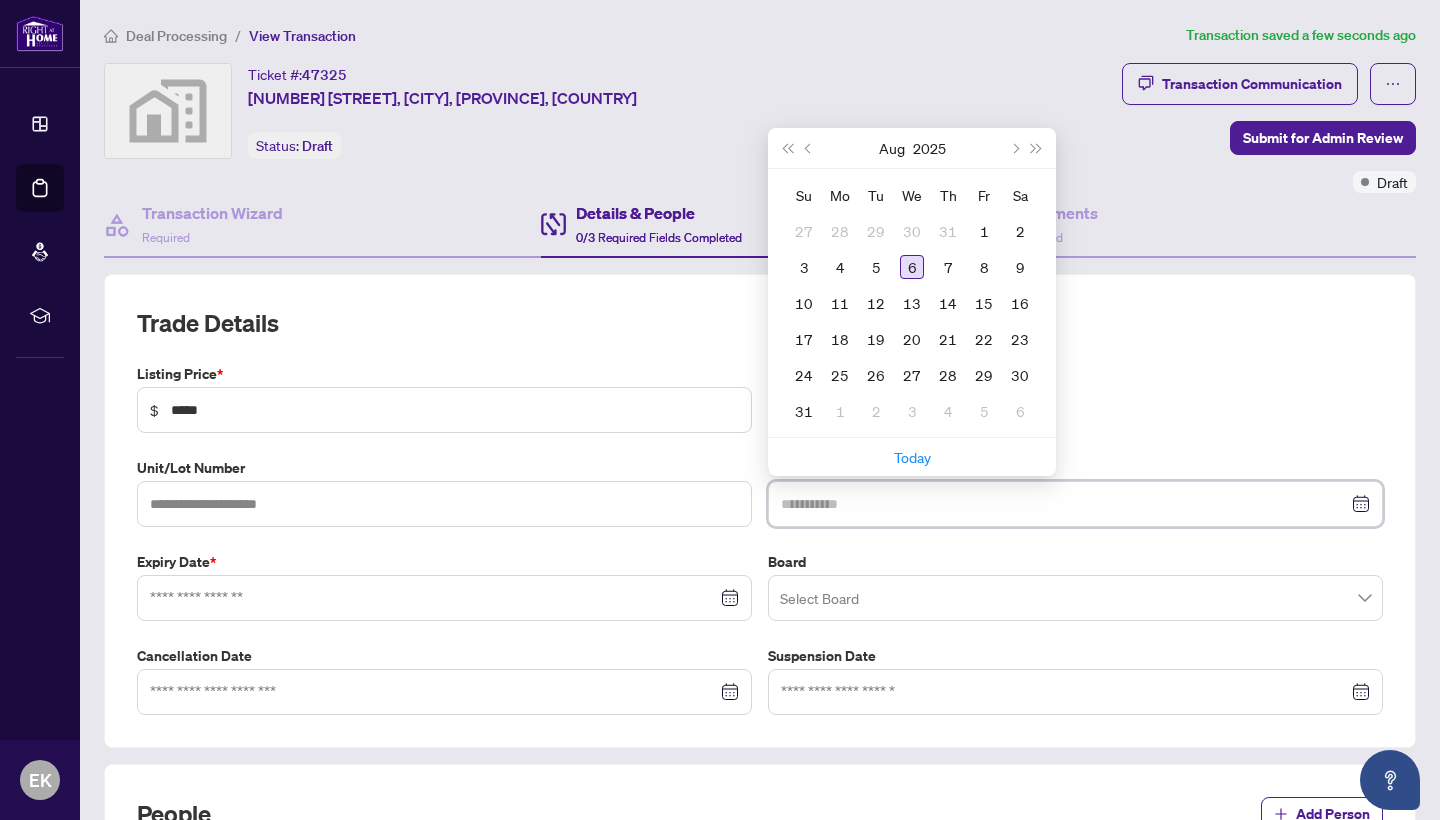 type on "**********" 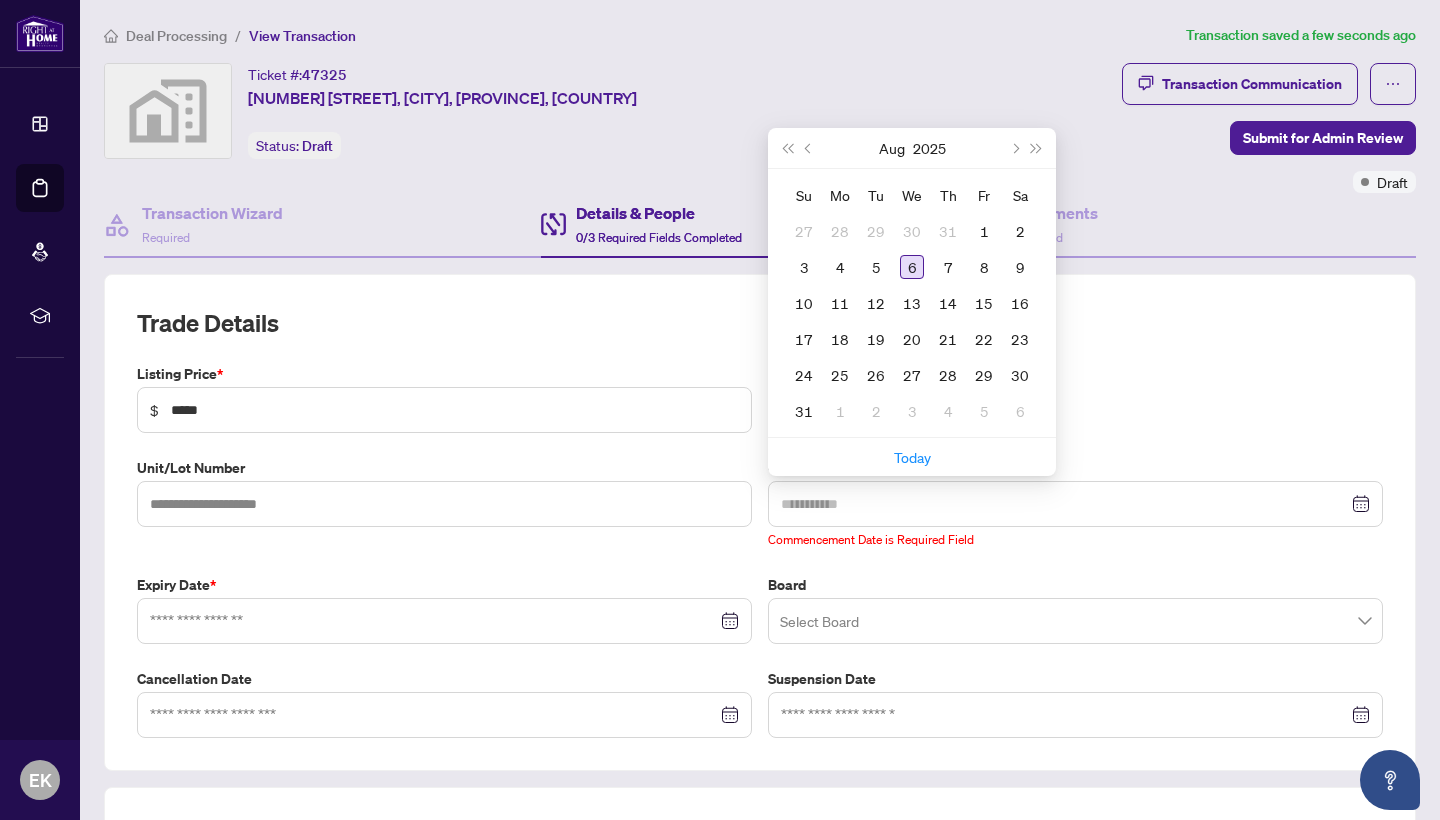 click on "6" at bounding box center [912, 267] 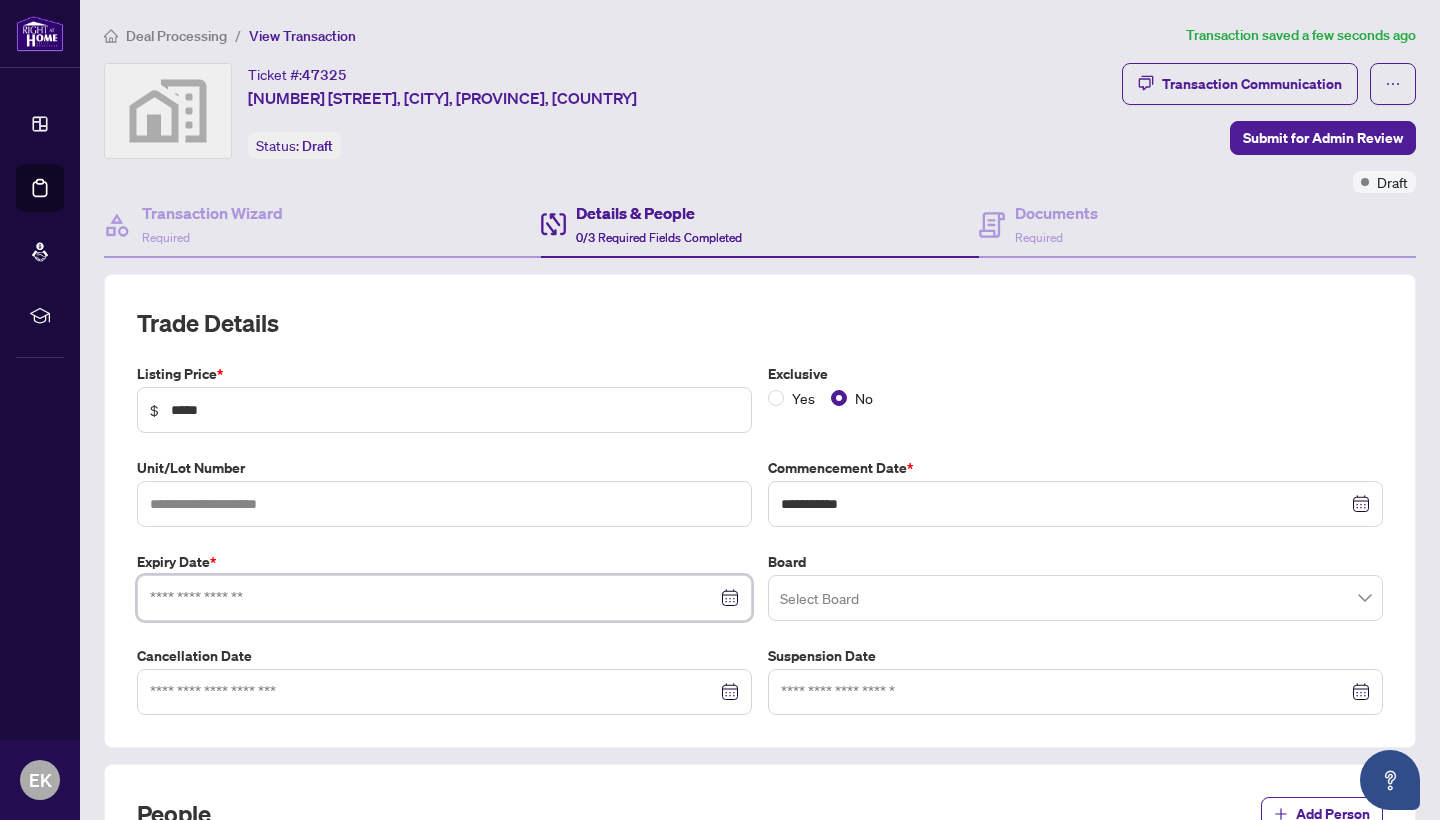 click at bounding box center [433, 598] 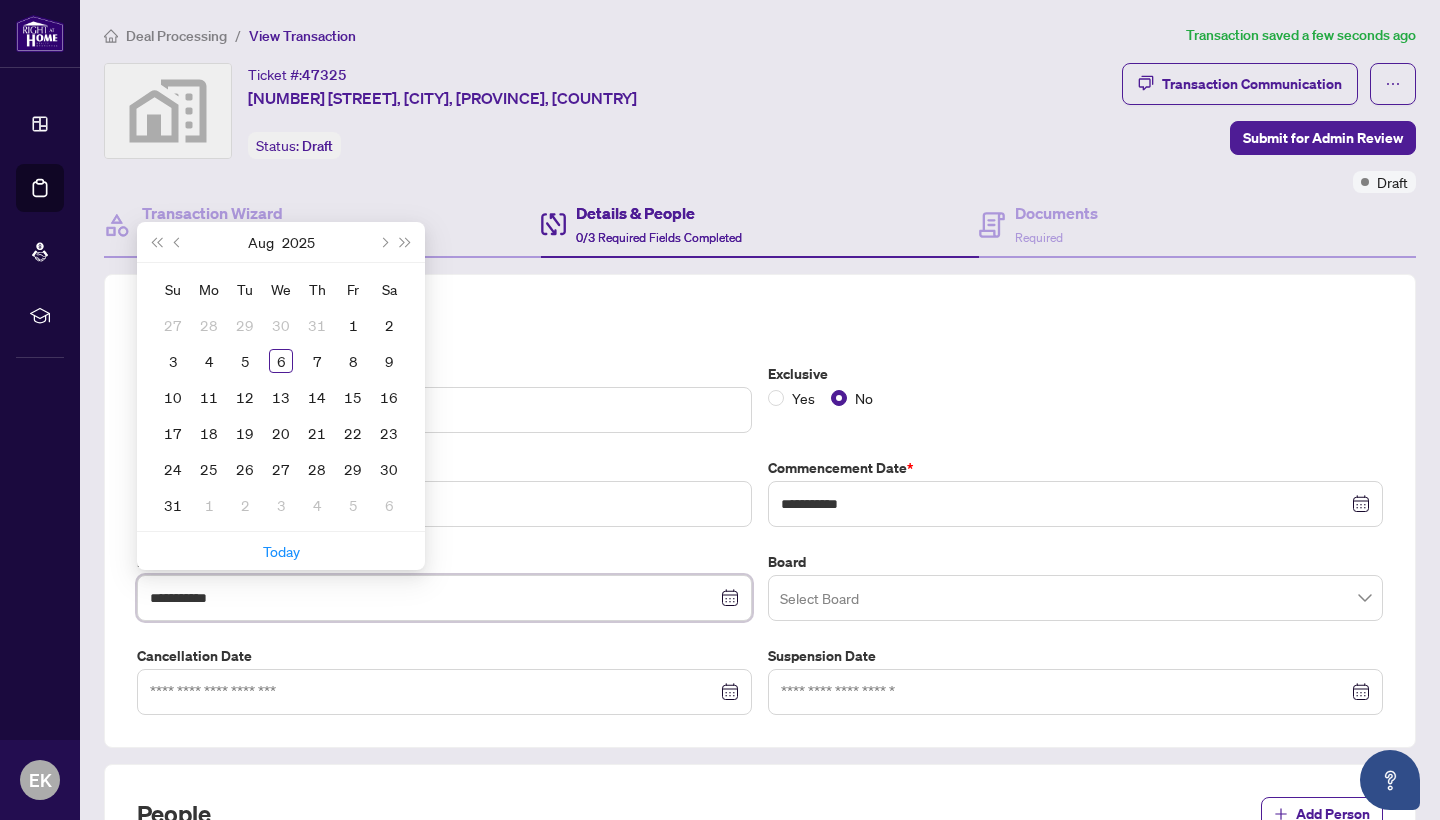 type on "**********" 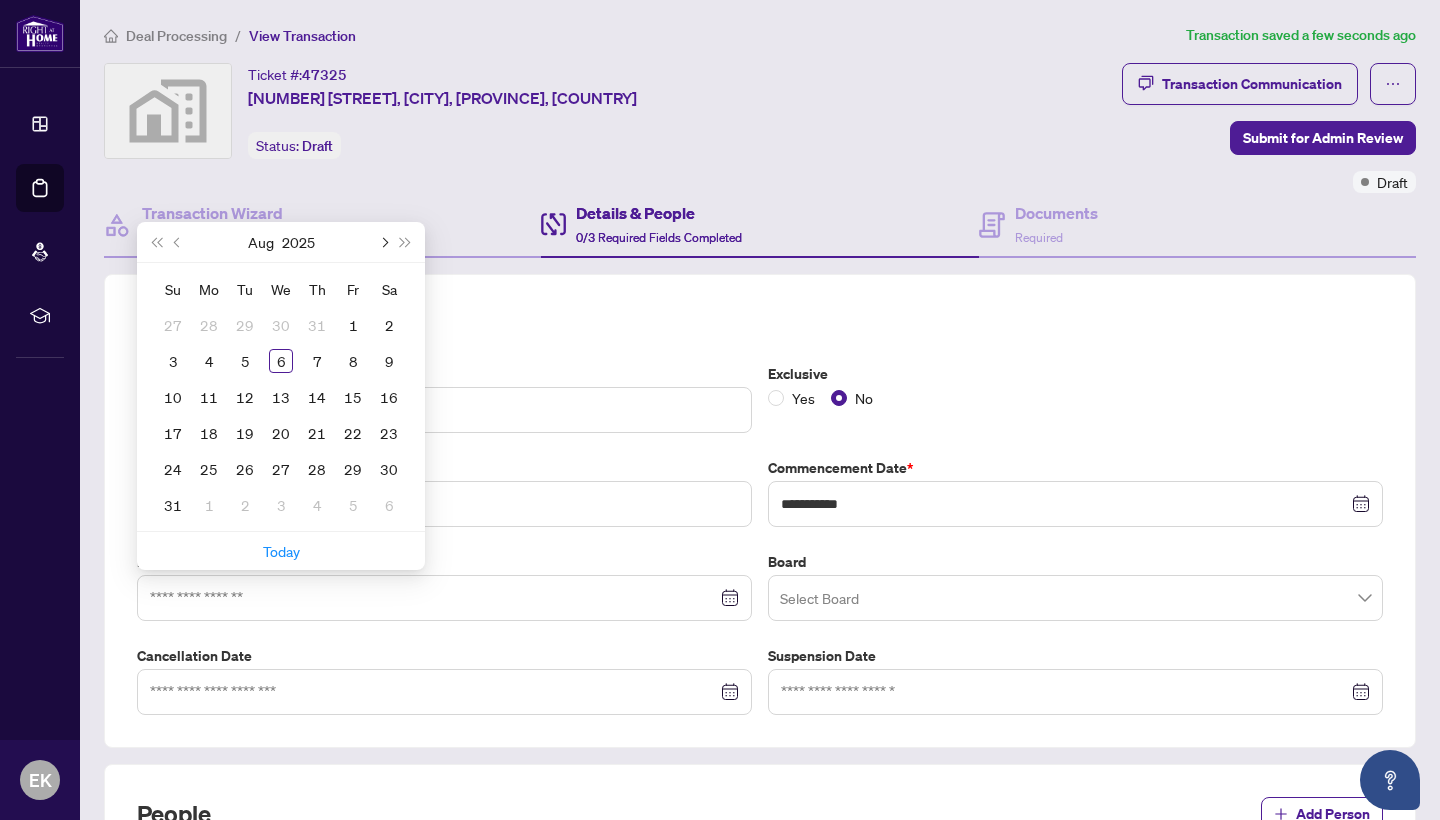 click at bounding box center [383, 242] 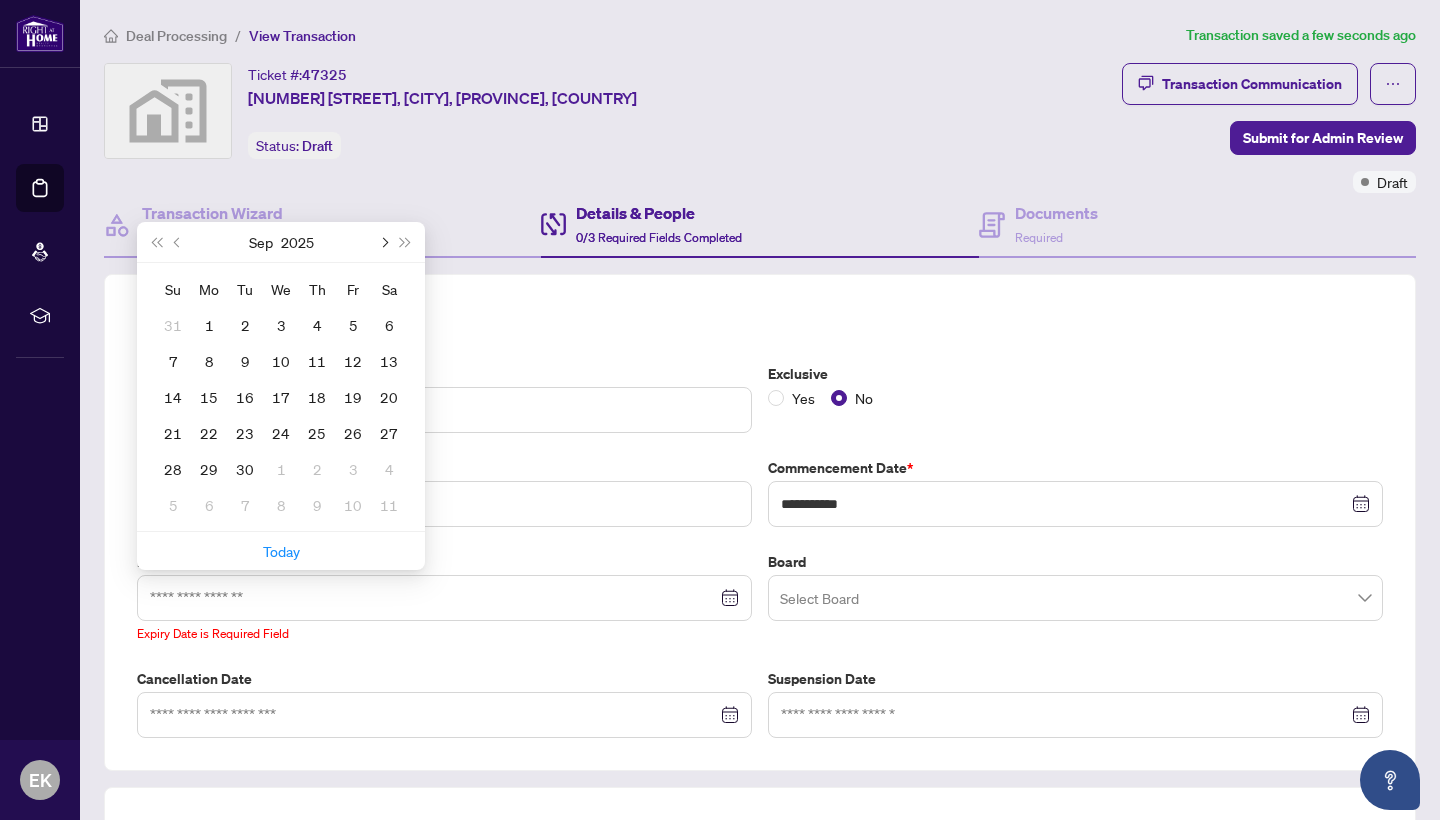 click at bounding box center [383, 242] 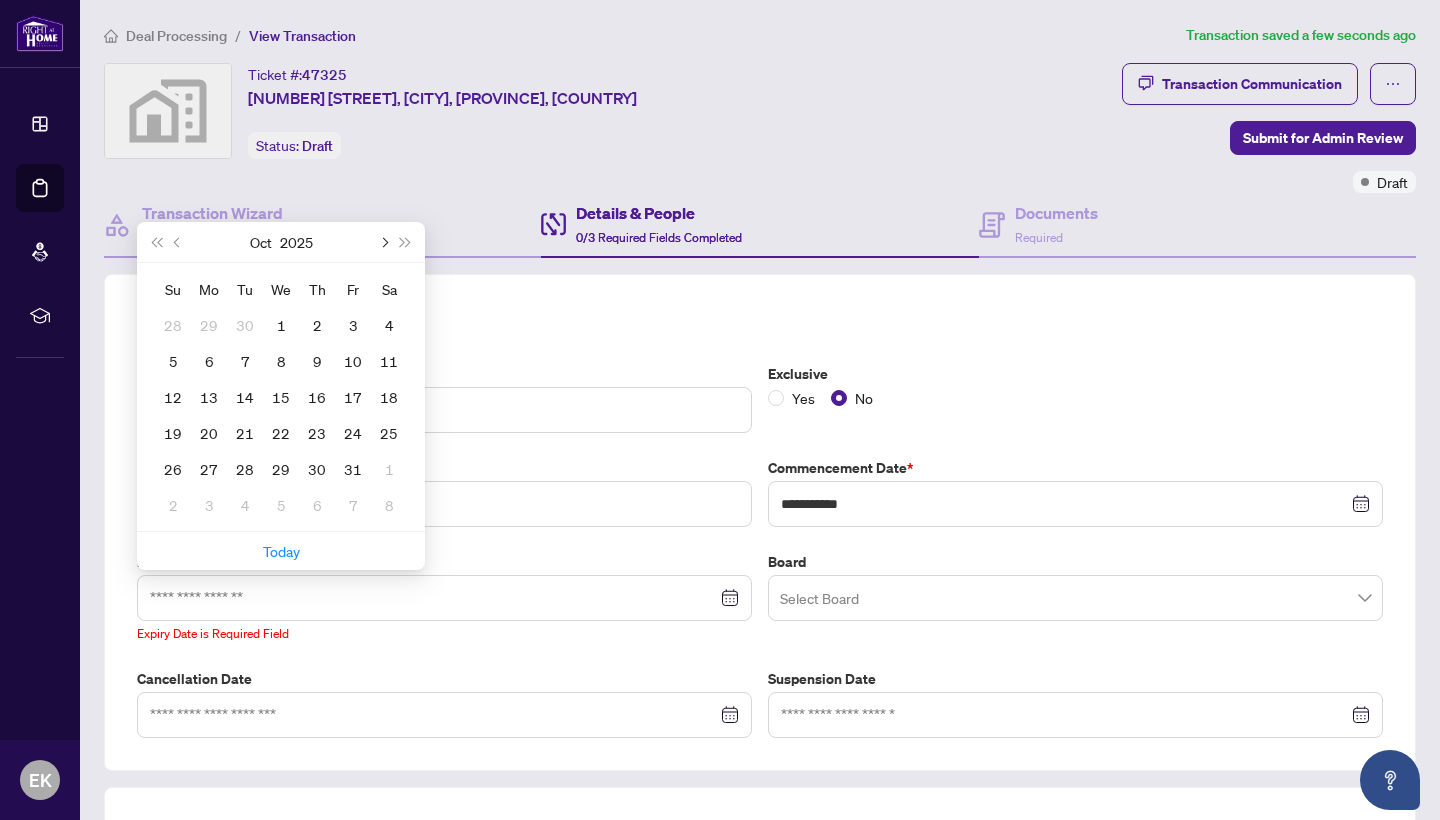 click at bounding box center (383, 242) 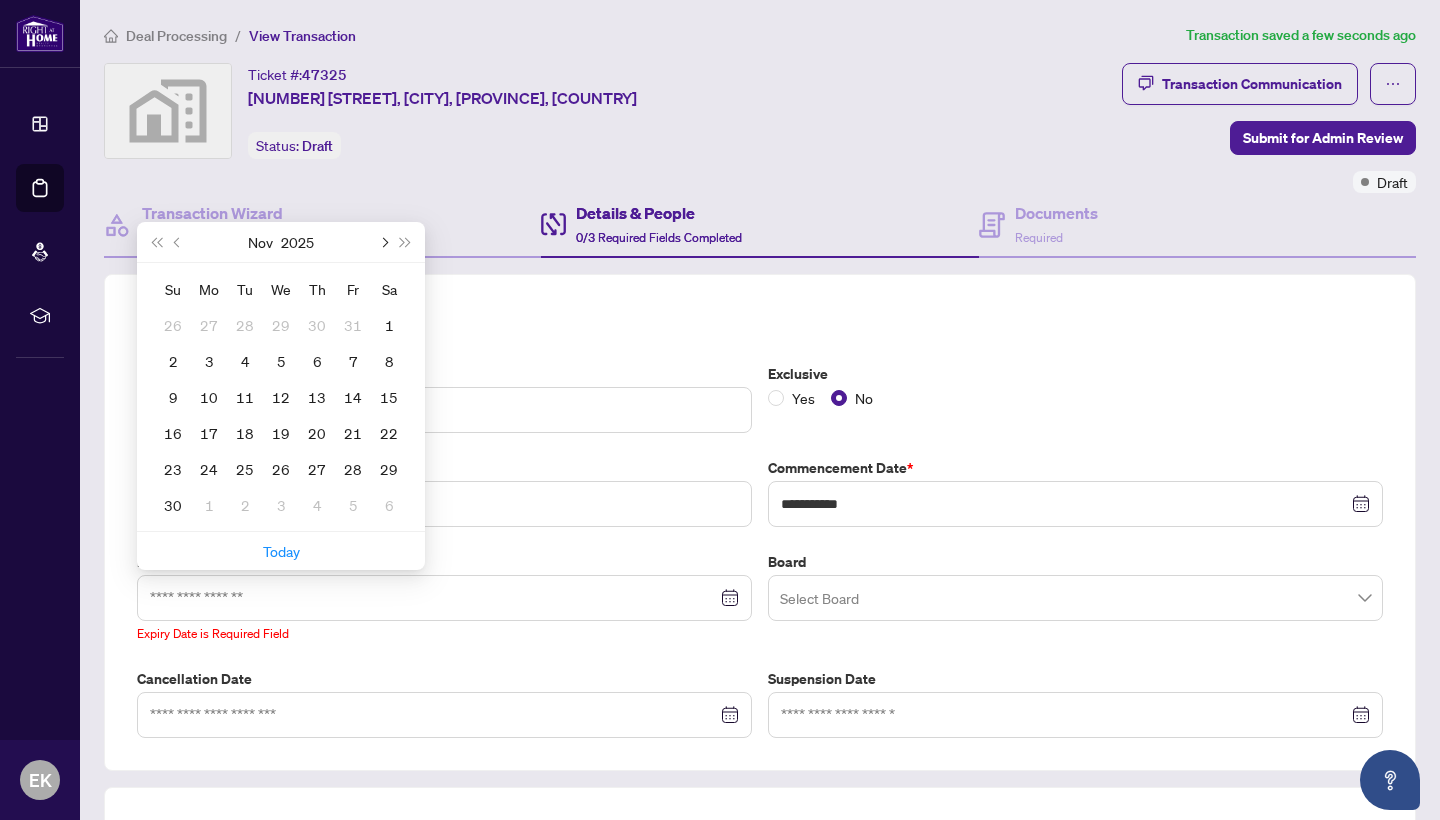 click at bounding box center [383, 242] 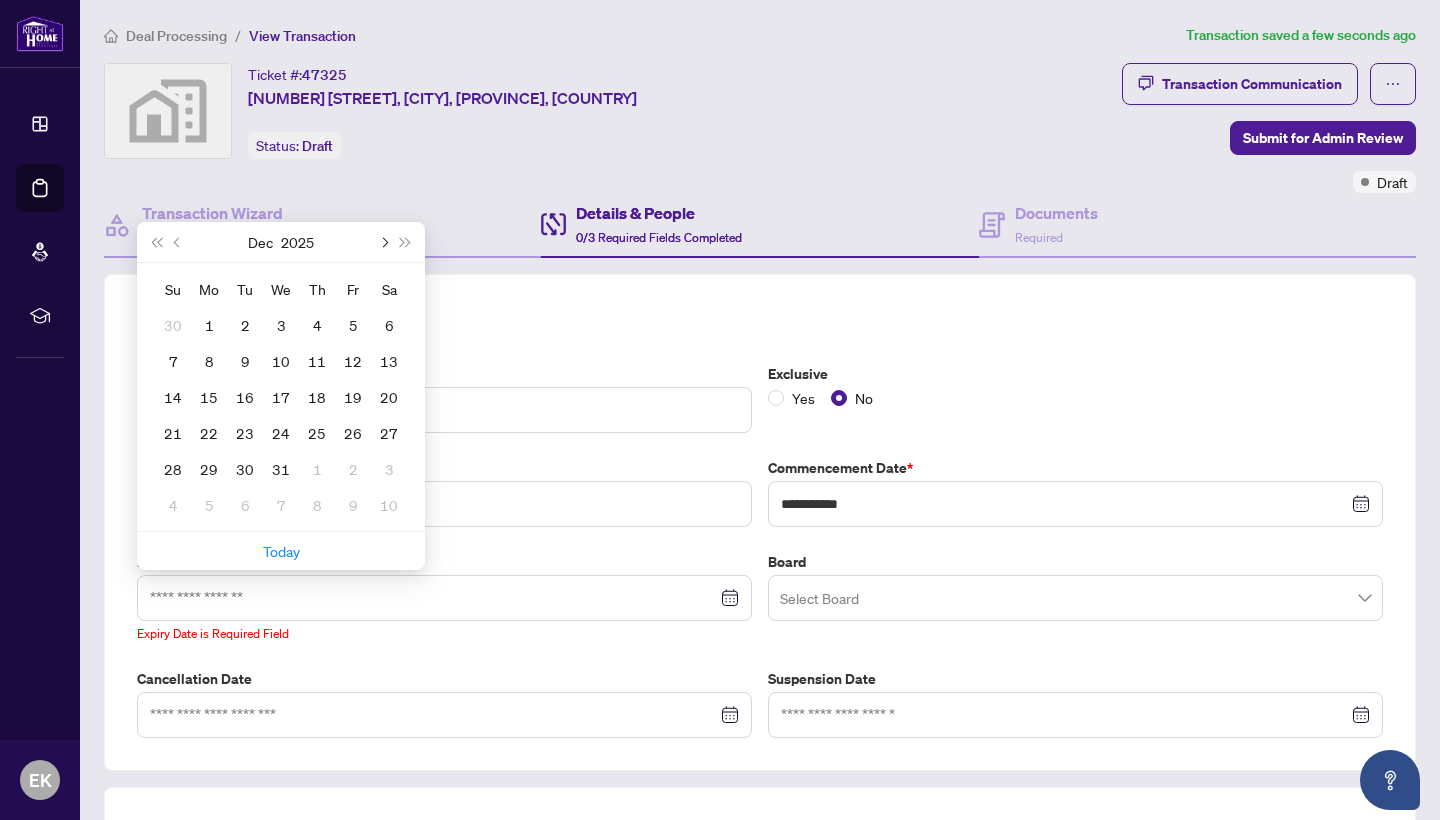 click at bounding box center (383, 242) 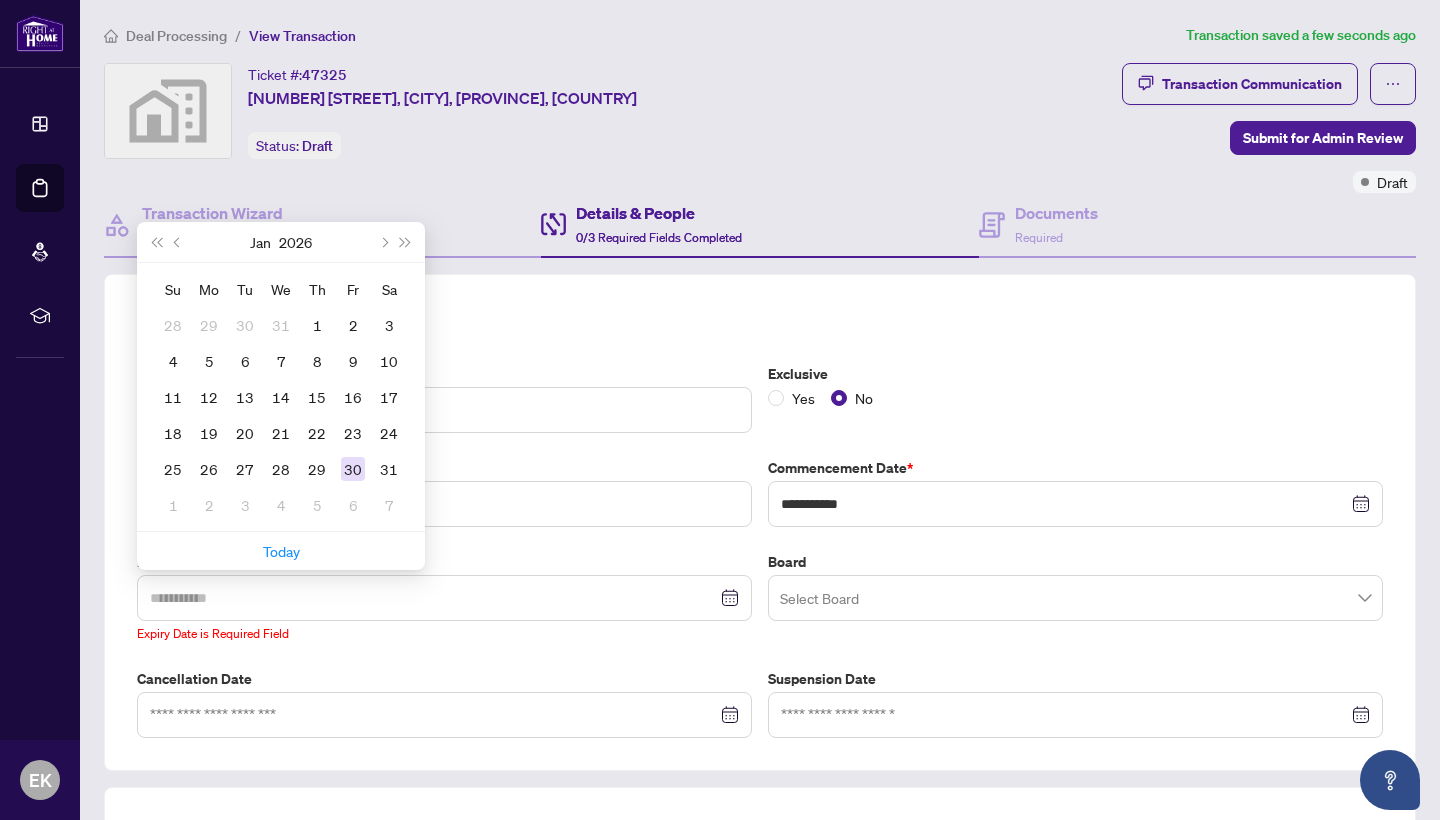 type on "**********" 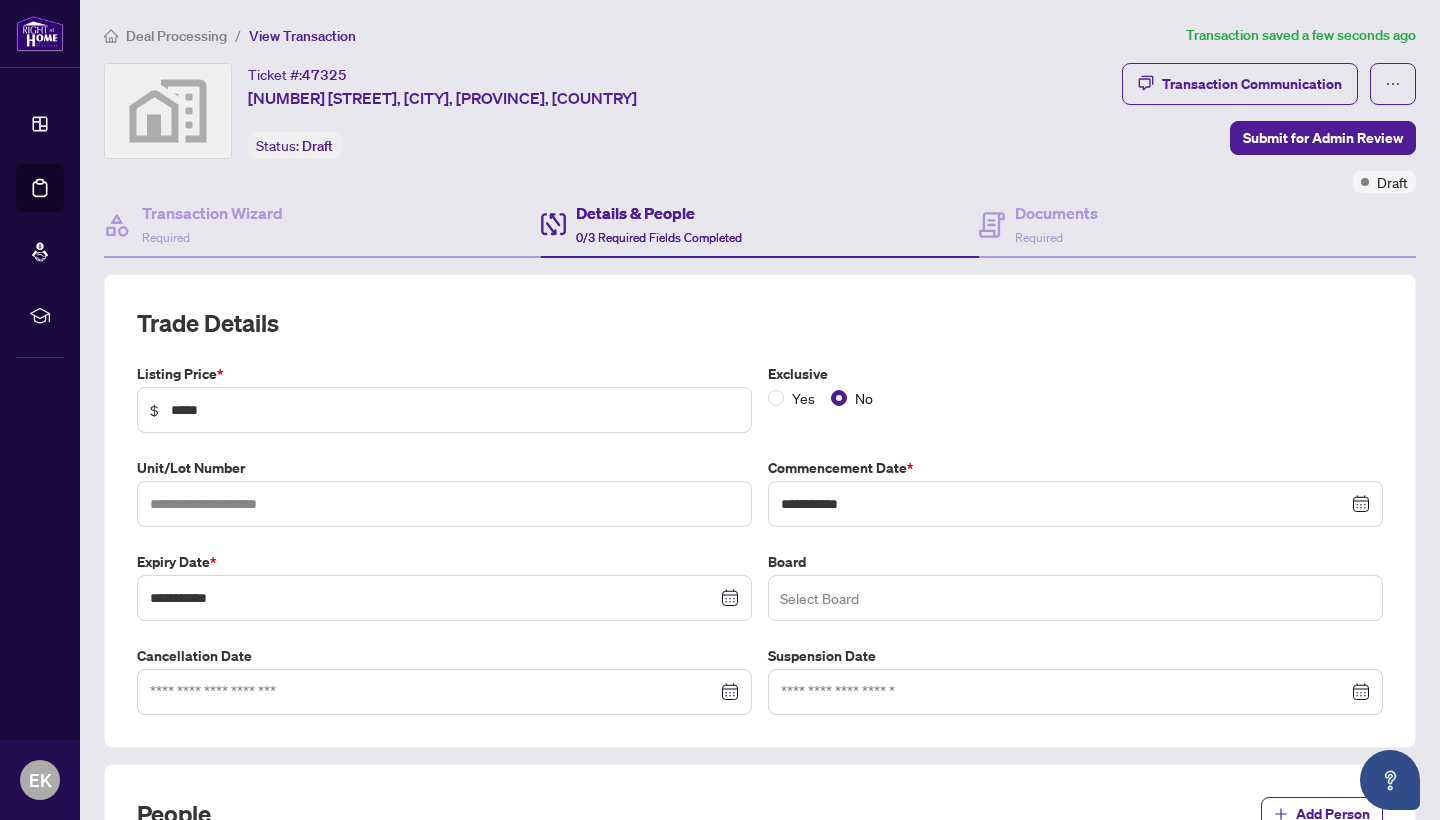click at bounding box center (1075, 598) 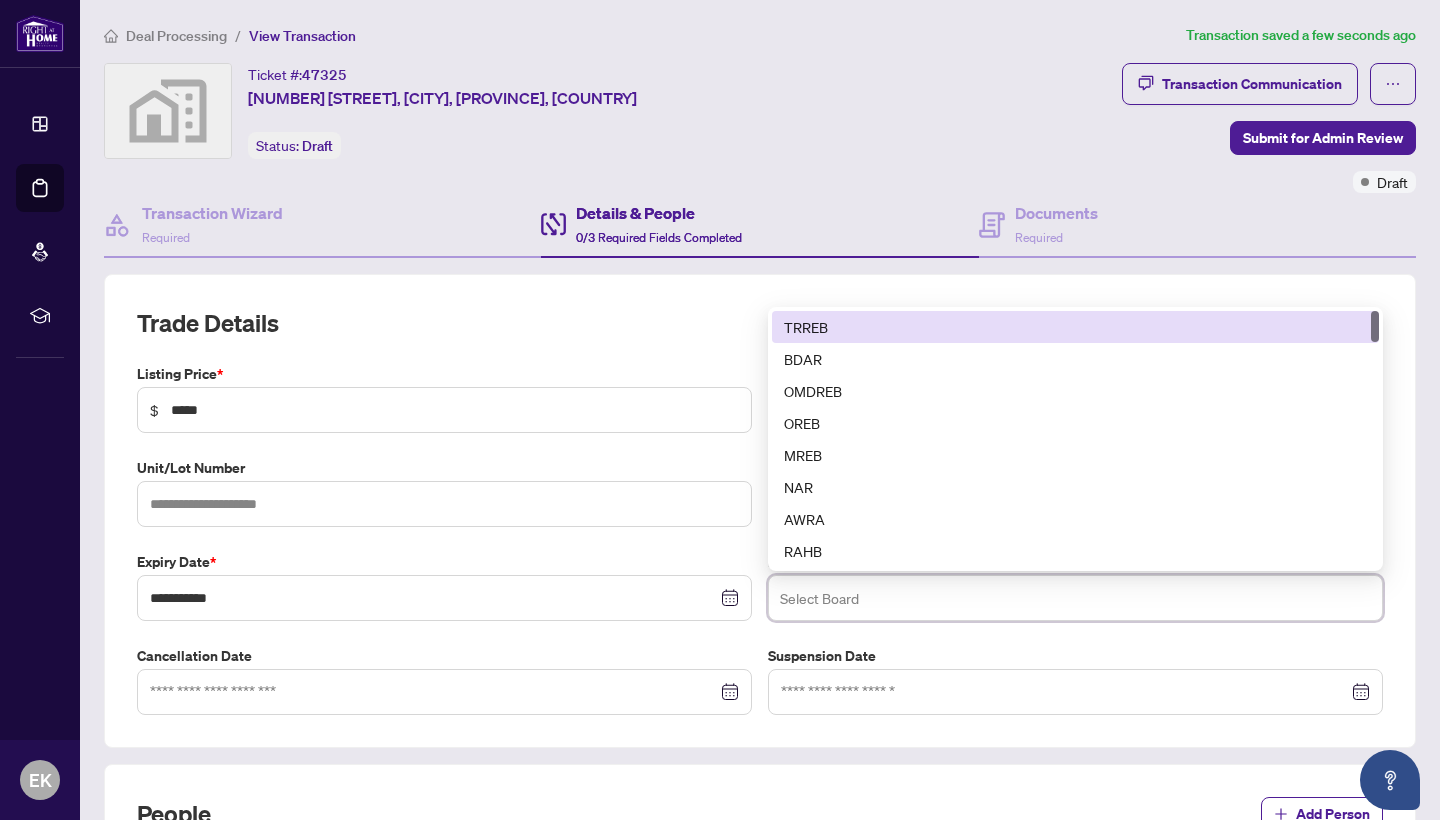 click on "TRREB" at bounding box center (1075, 327) 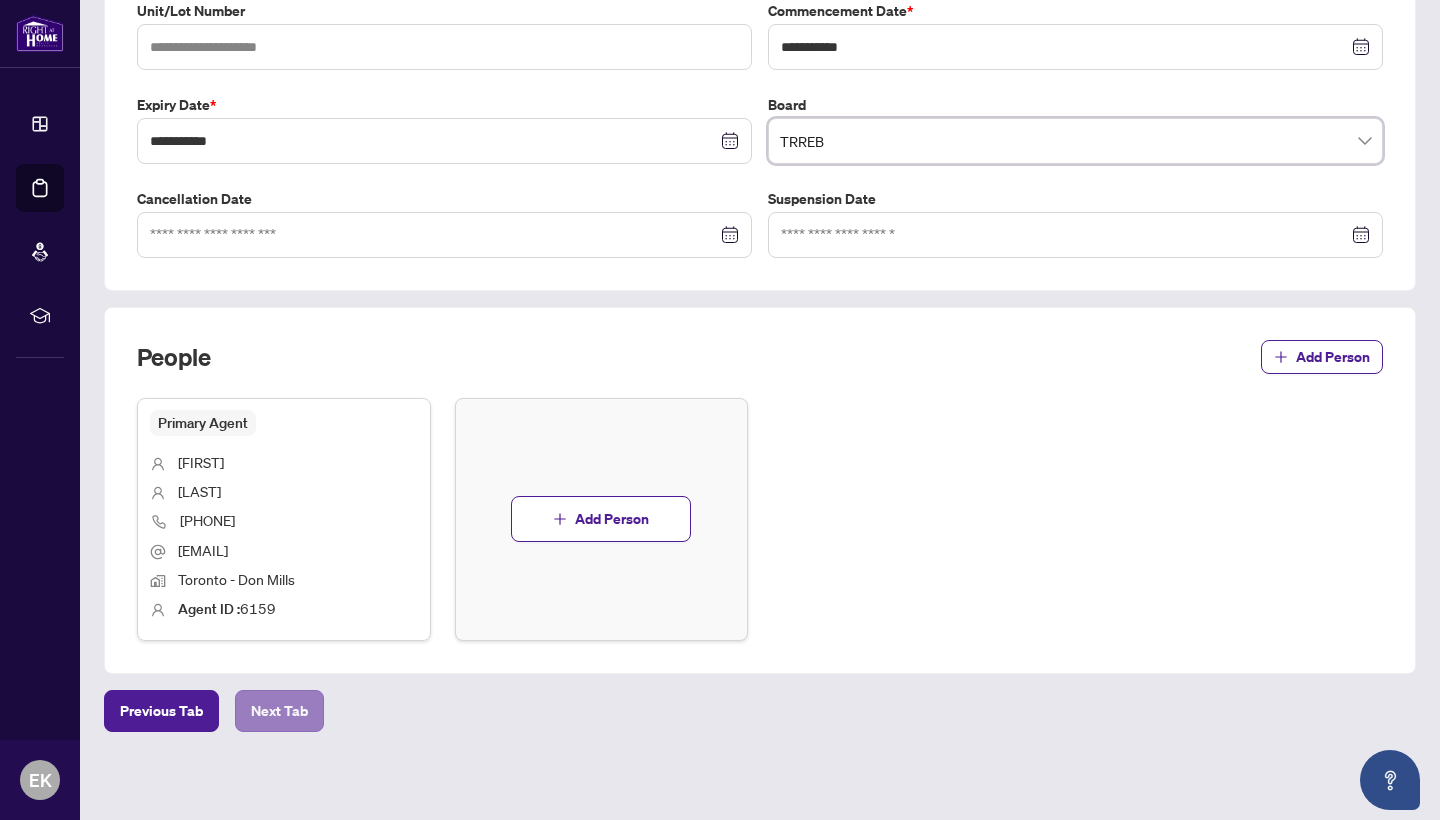 scroll, scrollTop: 456, scrollLeft: 0, axis: vertical 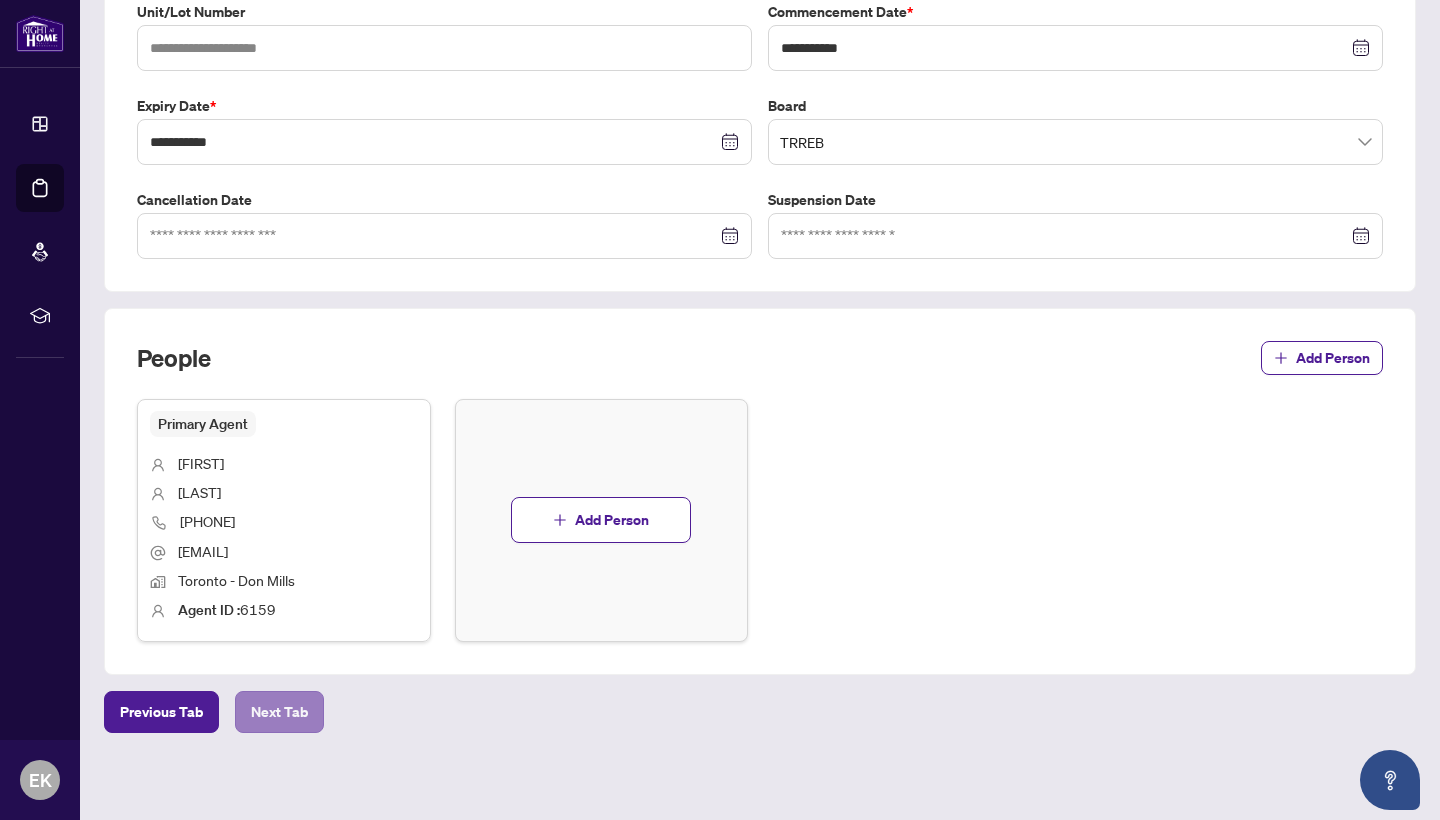 click on "Next Tab" at bounding box center (279, 712) 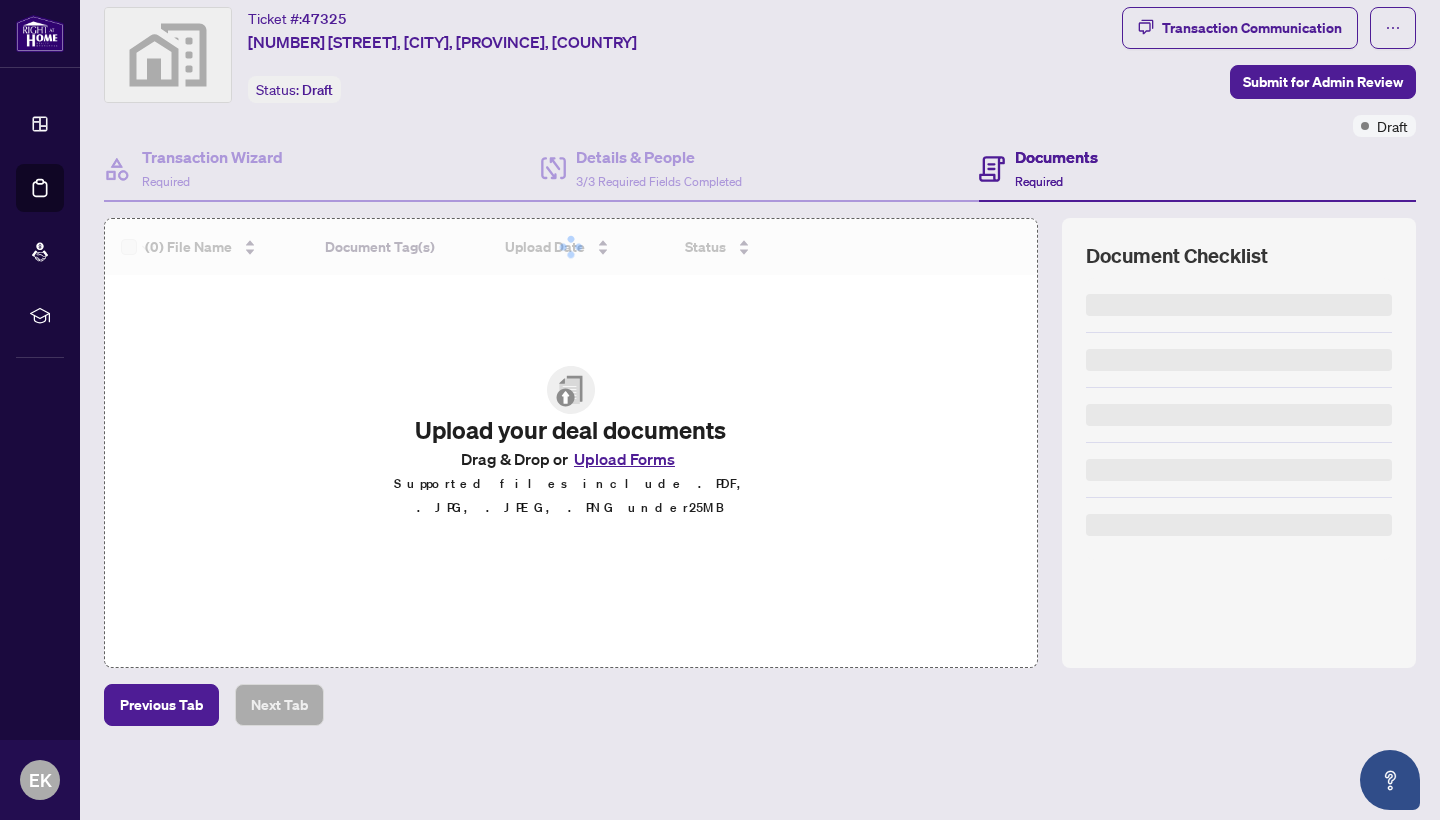 scroll, scrollTop: 55, scrollLeft: 0, axis: vertical 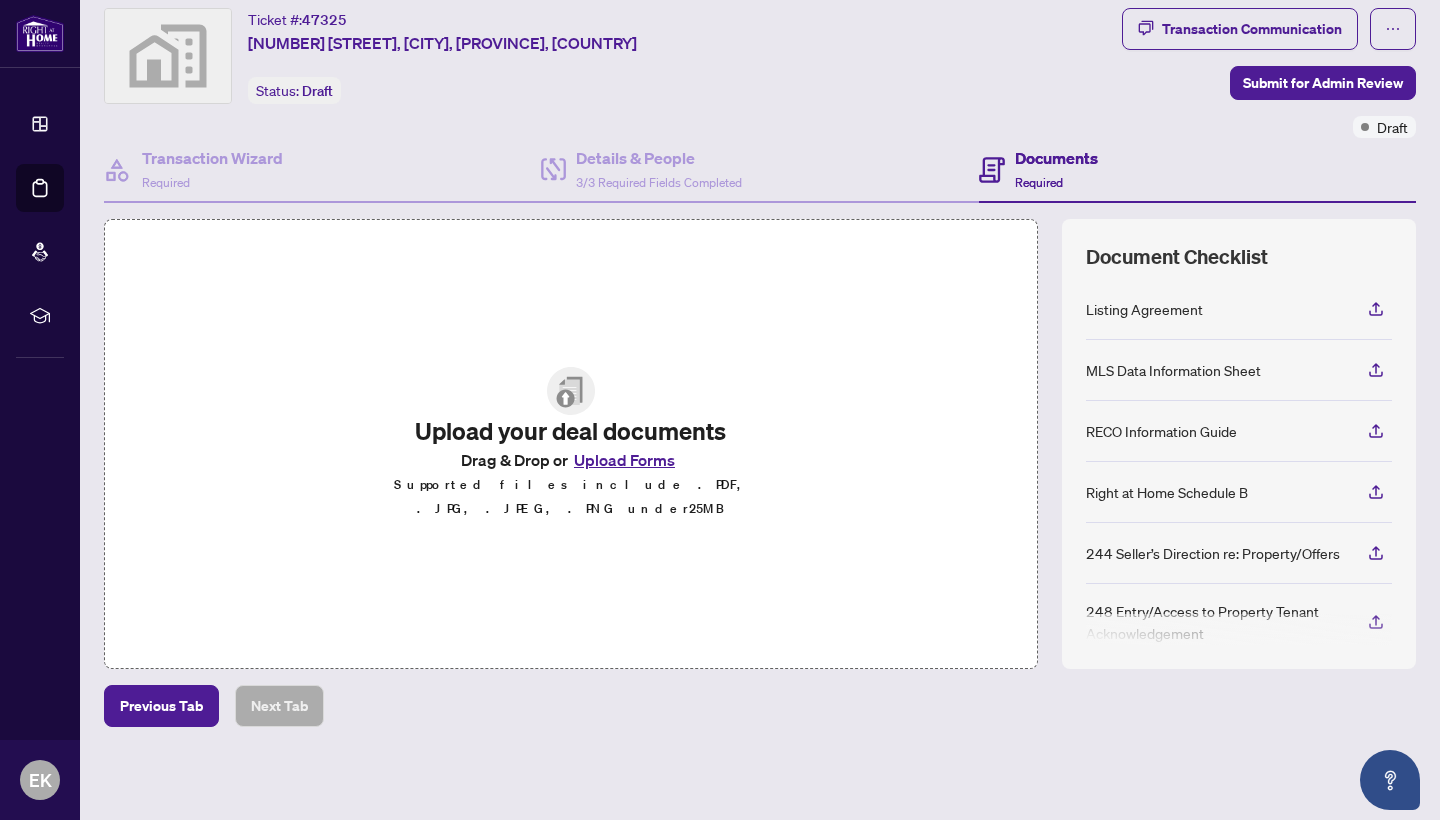 click on "Upload Forms" at bounding box center (624, 460) 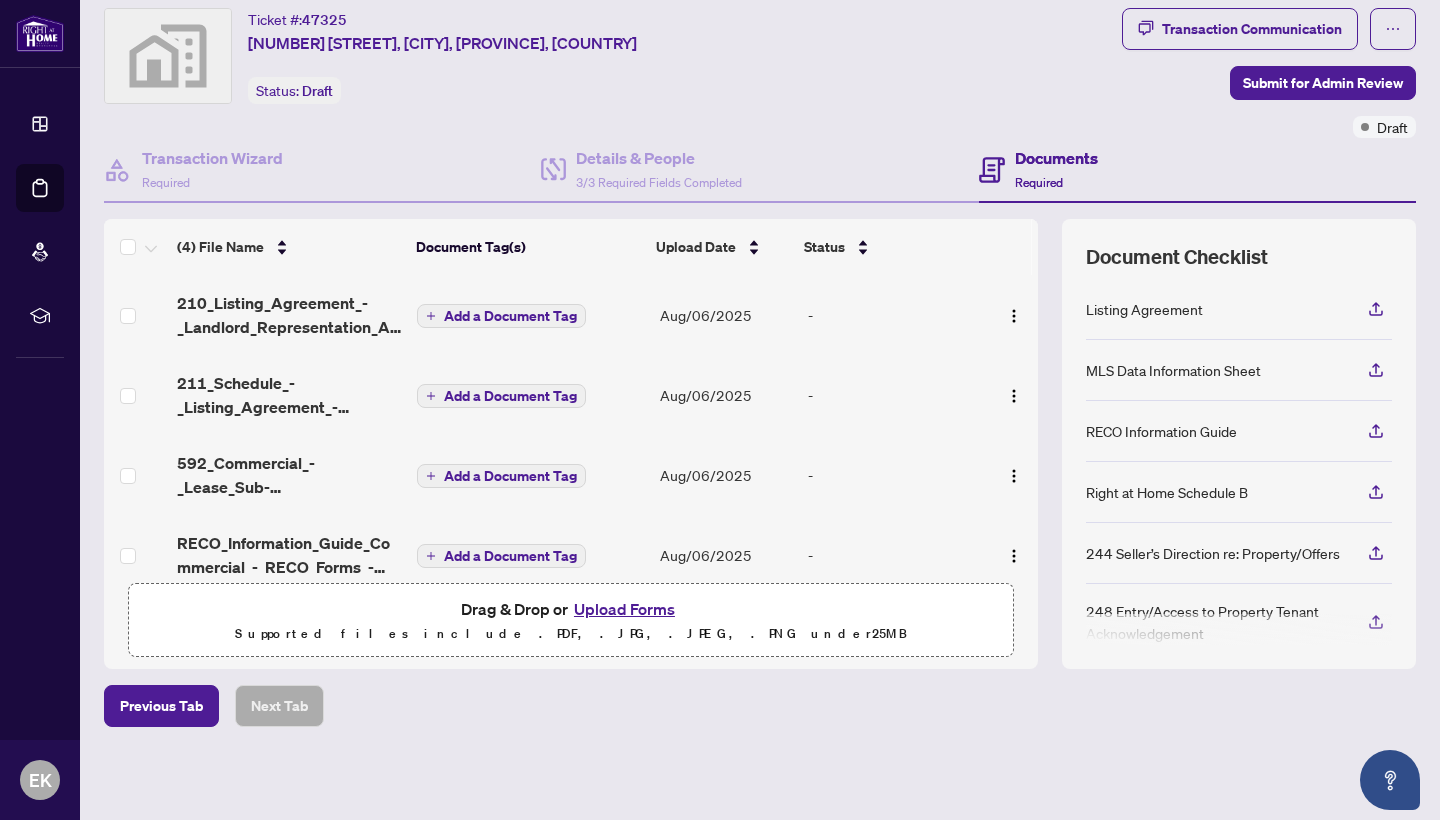 scroll, scrollTop: 0, scrollLeft: 0, axis: both 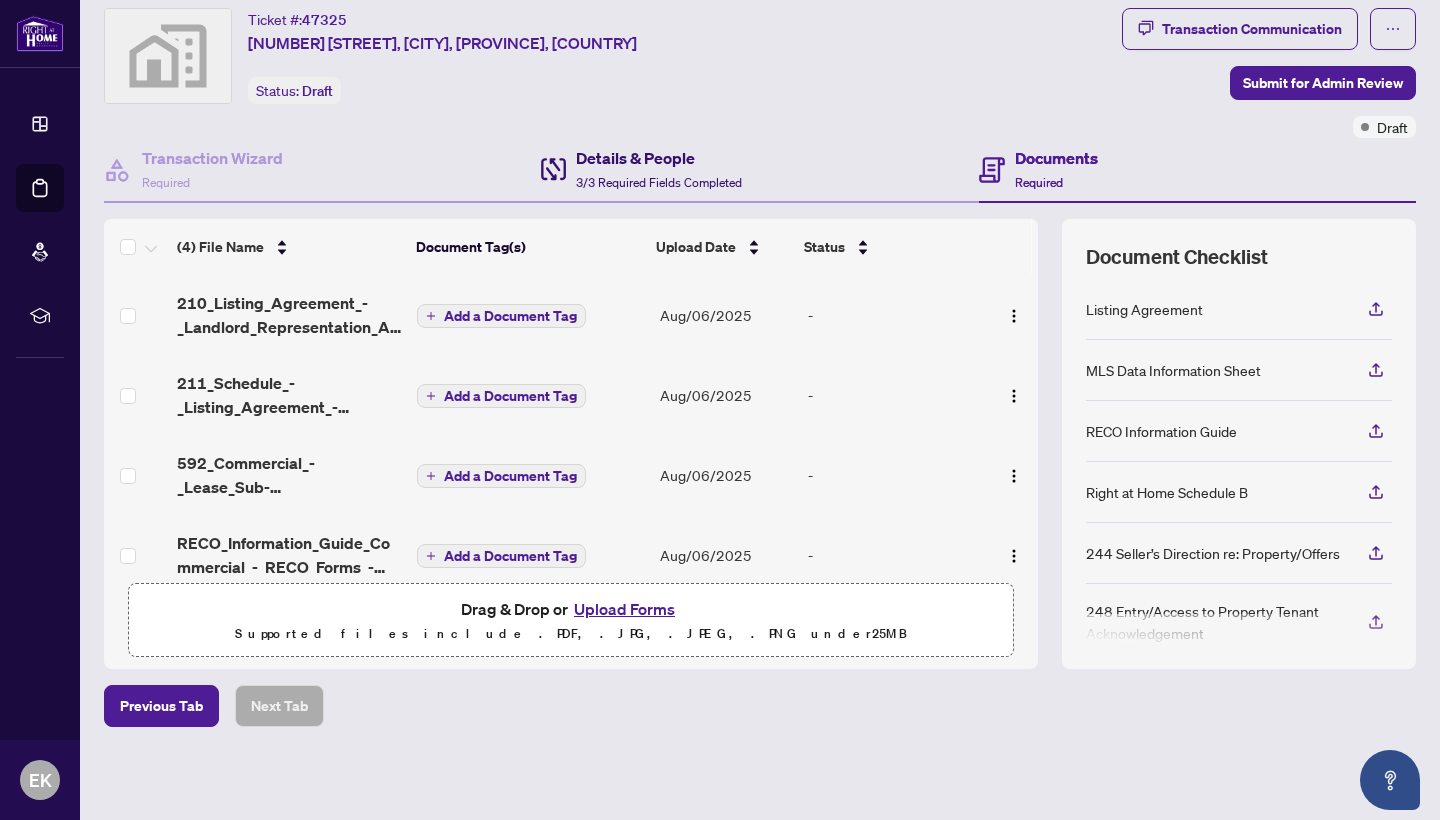 click on "Details & People" at bounding box center [659, 158] 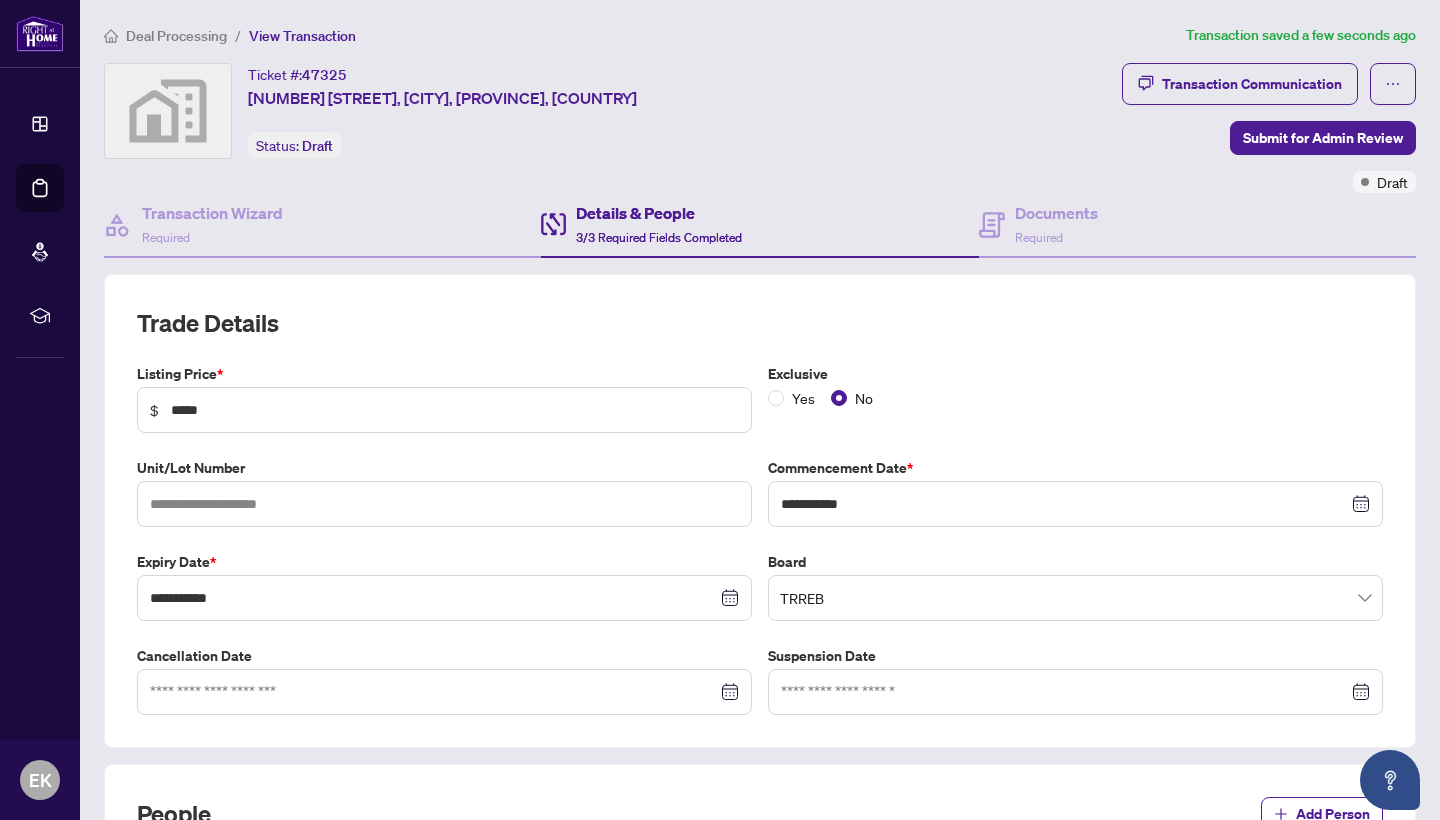 scroll, scrollTop: 0, scrollLeft: 0, axis: both 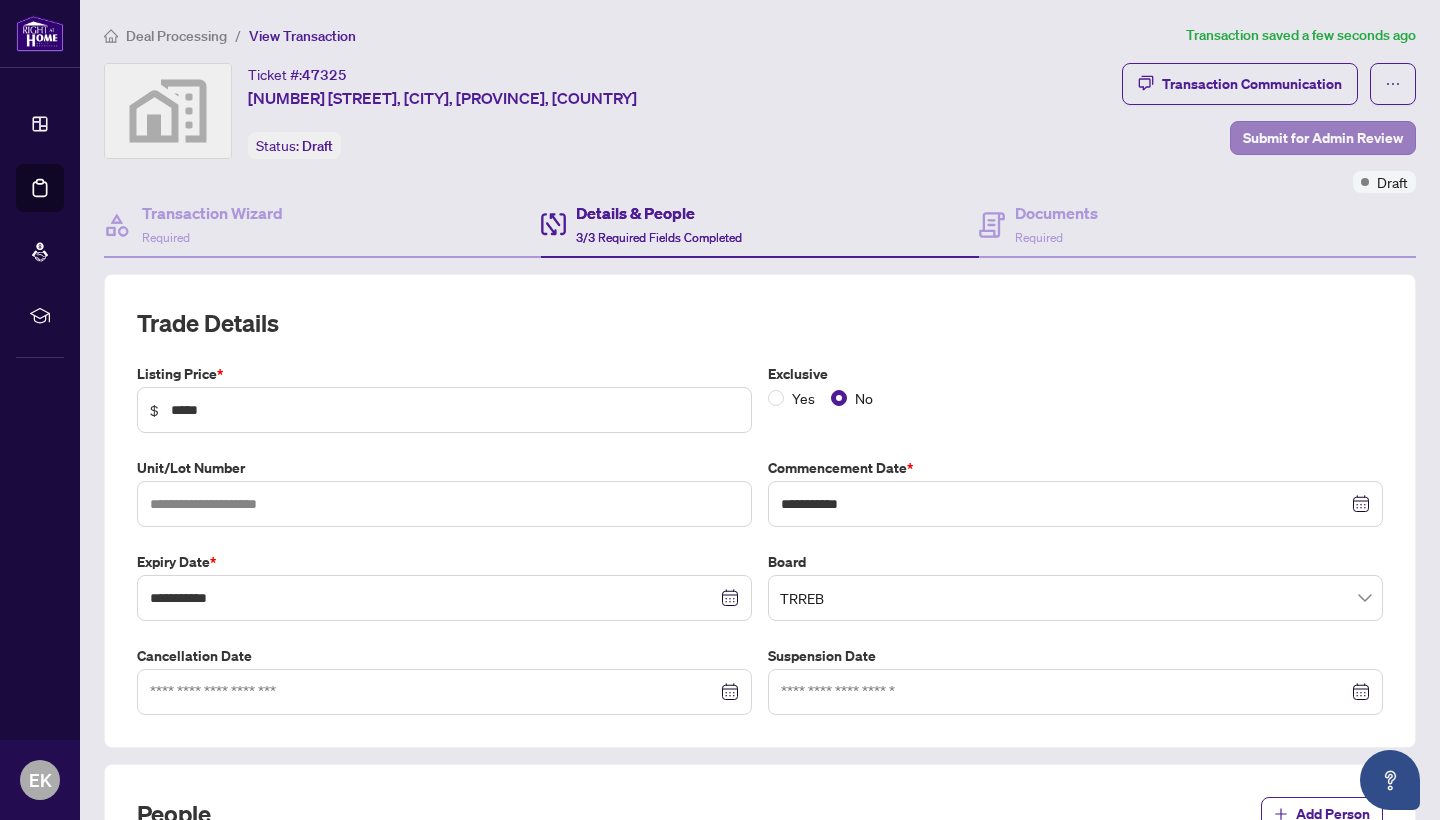 click on "Submit for Admin Review" at bounding box center (1323, 138) 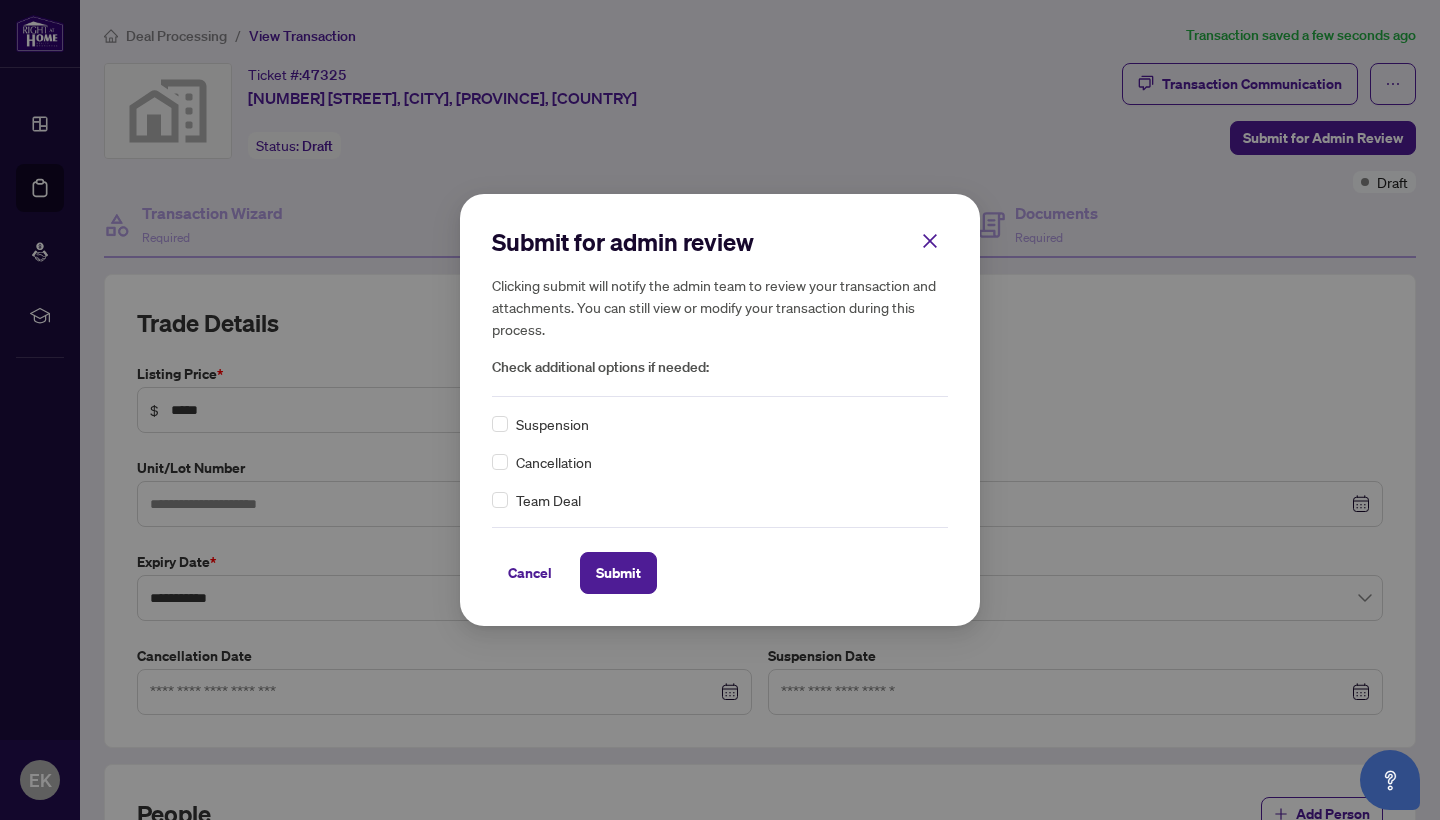 click on "Cancel Submit" at bounding box center (720, 573) 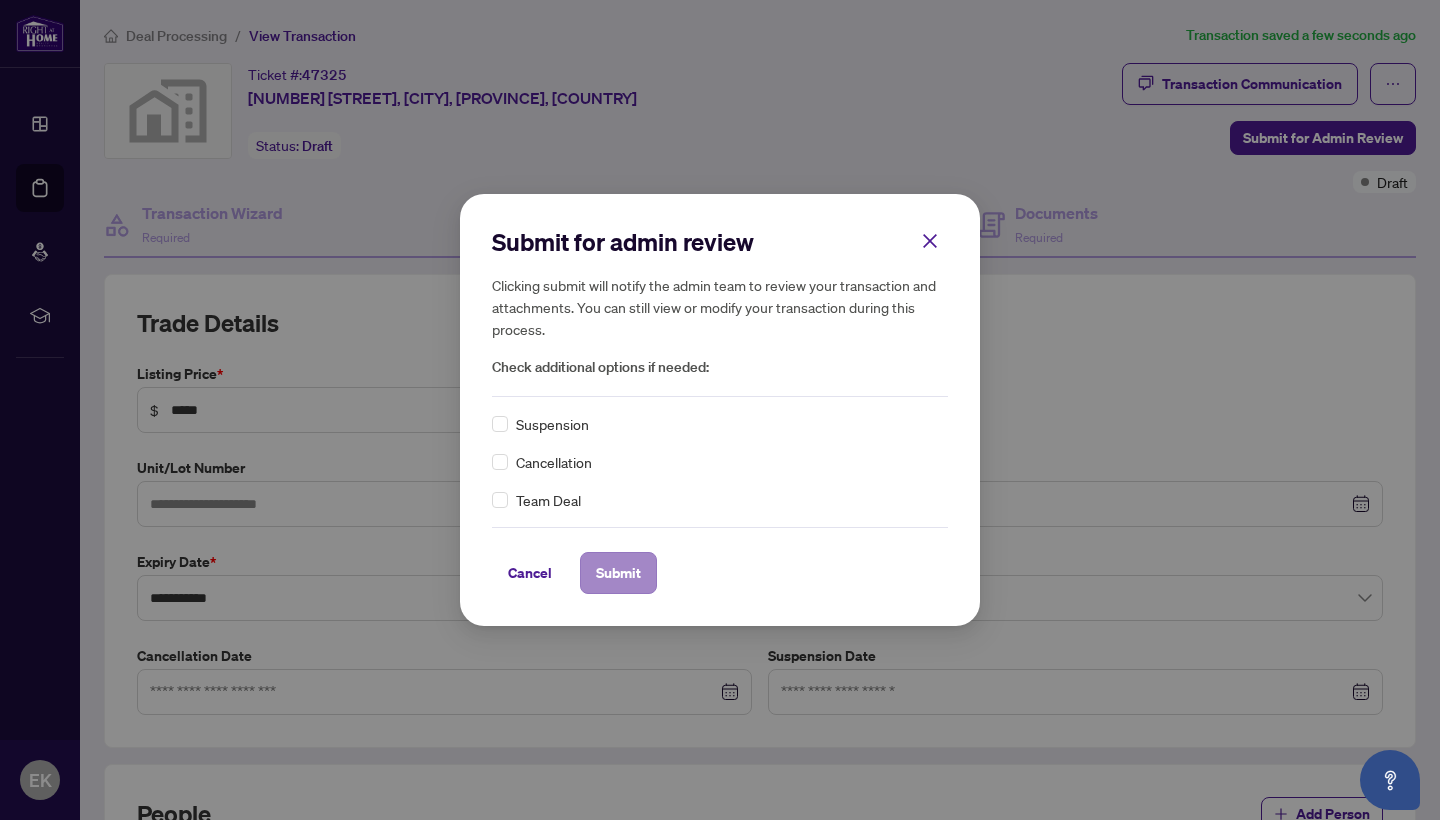 click on "Submit" at bounding box center [618, 573] 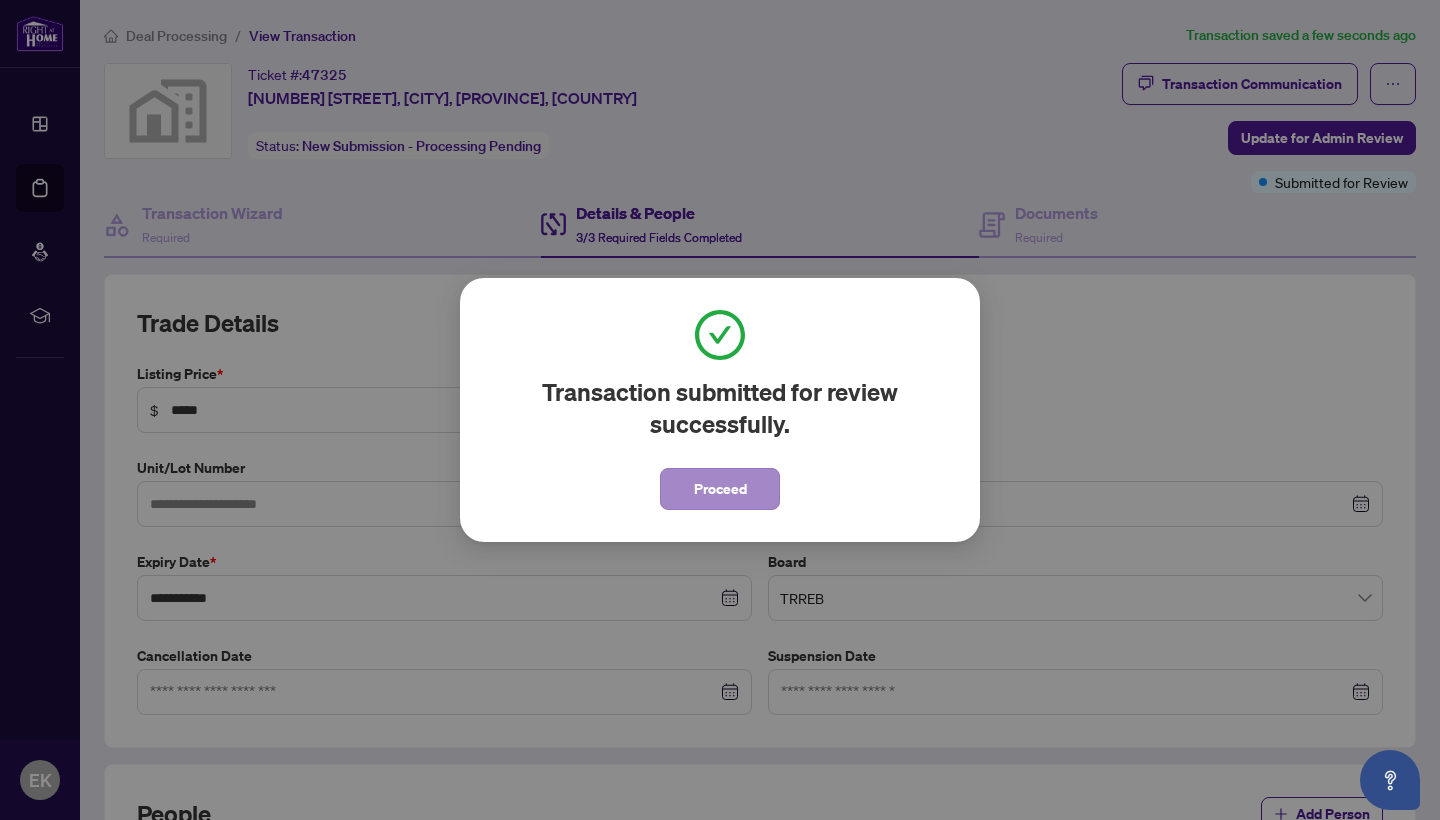 click on "Proceed" at bounding box center [720, 489] 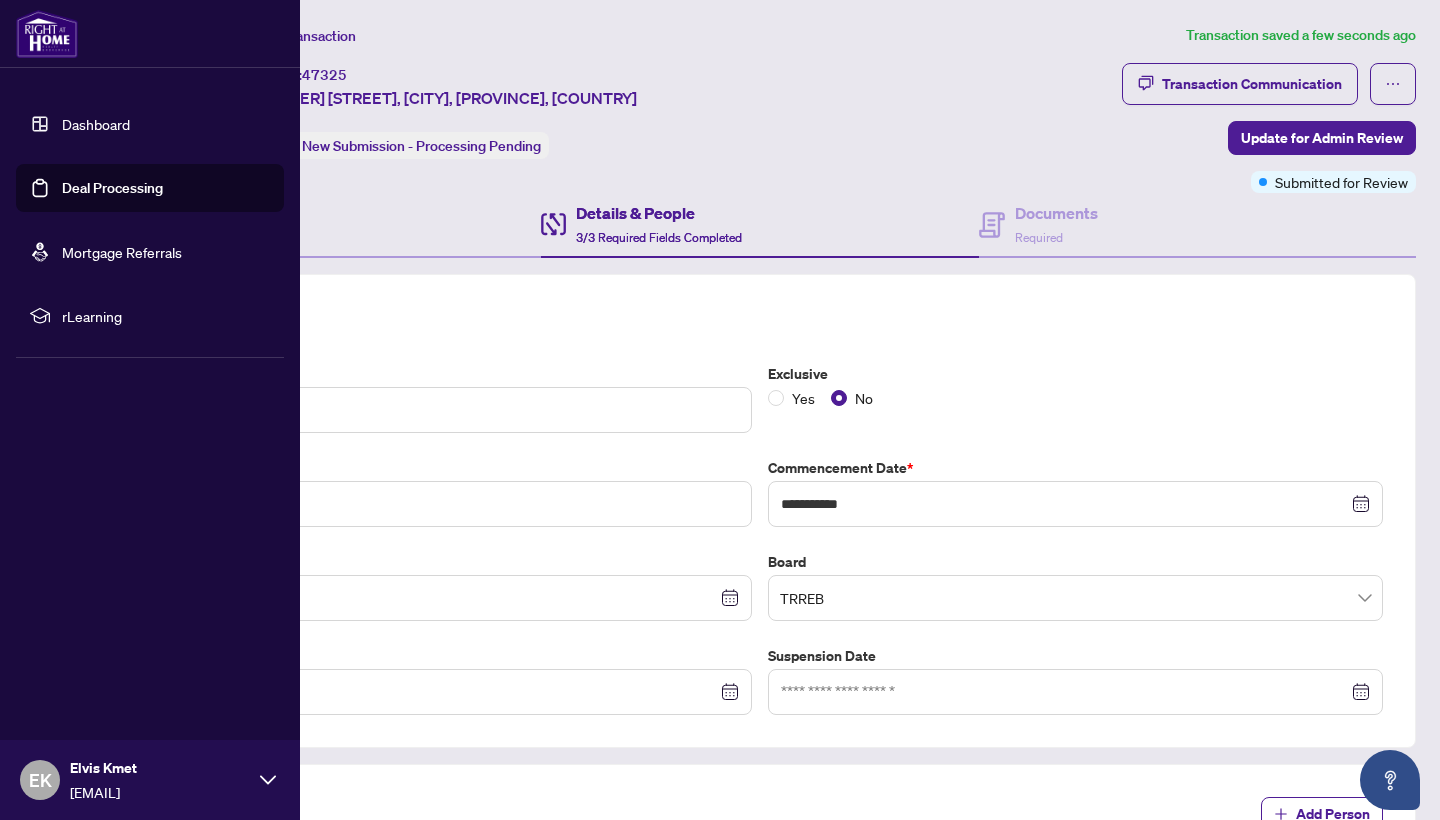 click on "Dashboard" at bounding box center [96, 124] 